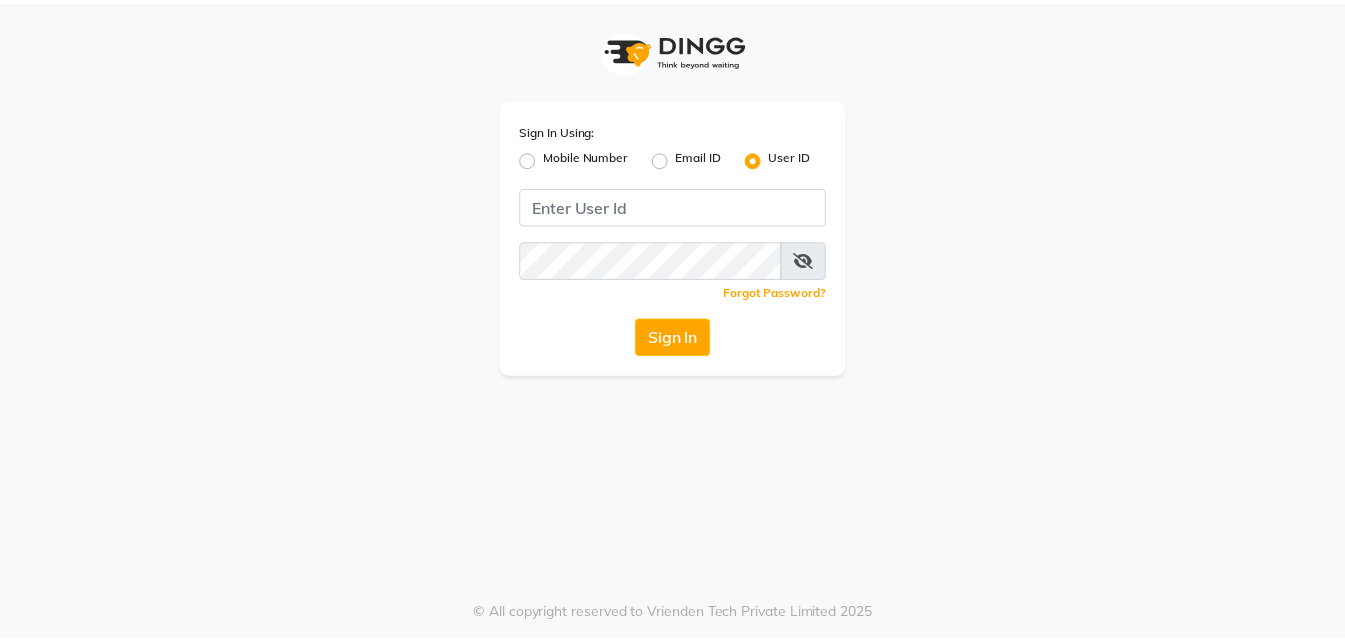 scroll, scrollTop: 0, scrollLeft: 0, axis: both 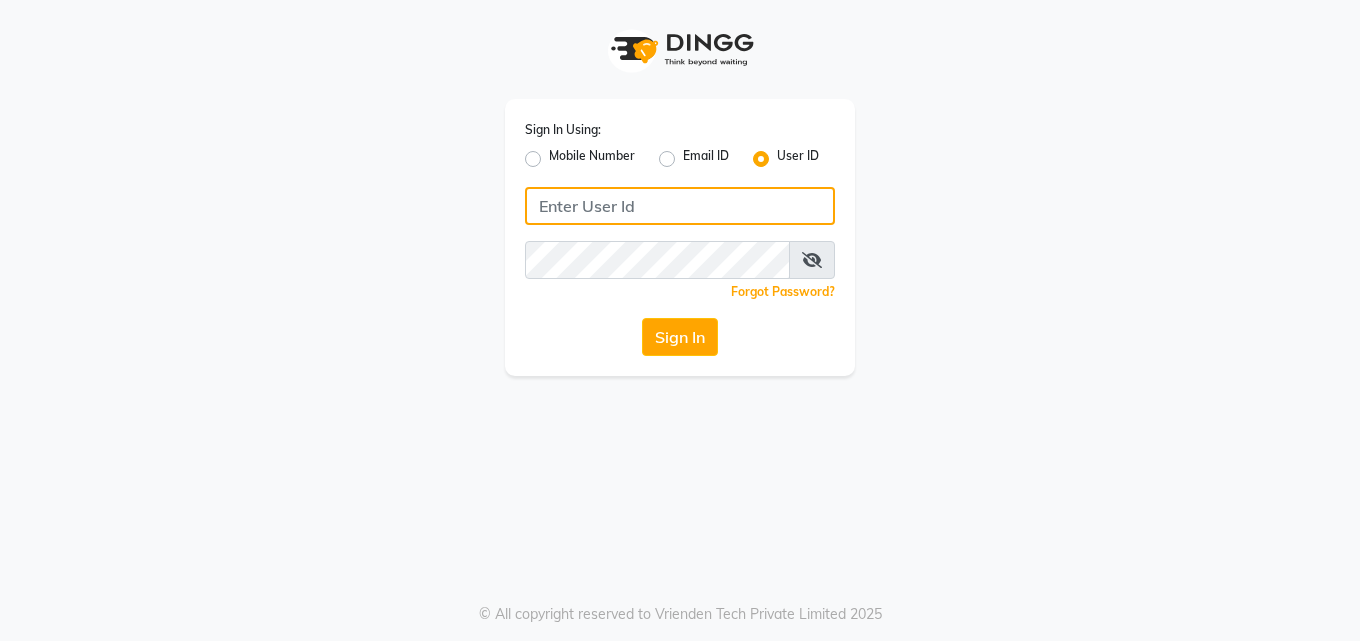 click 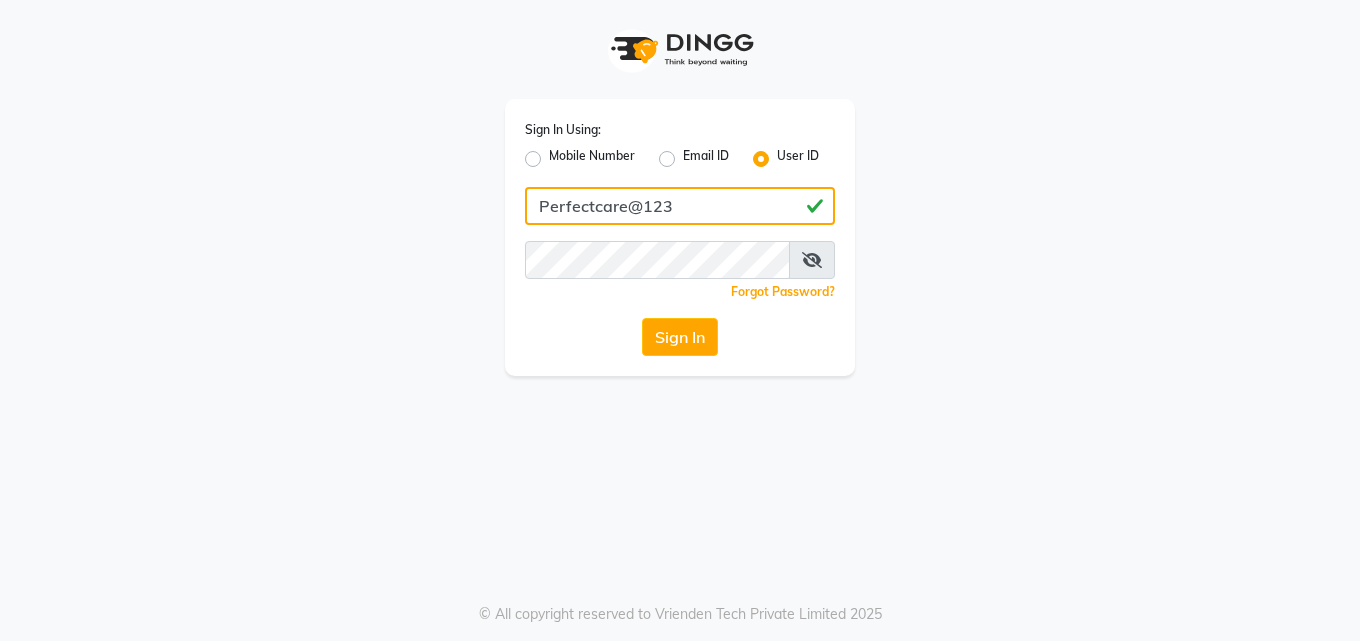 type on "Perfectcare@123" 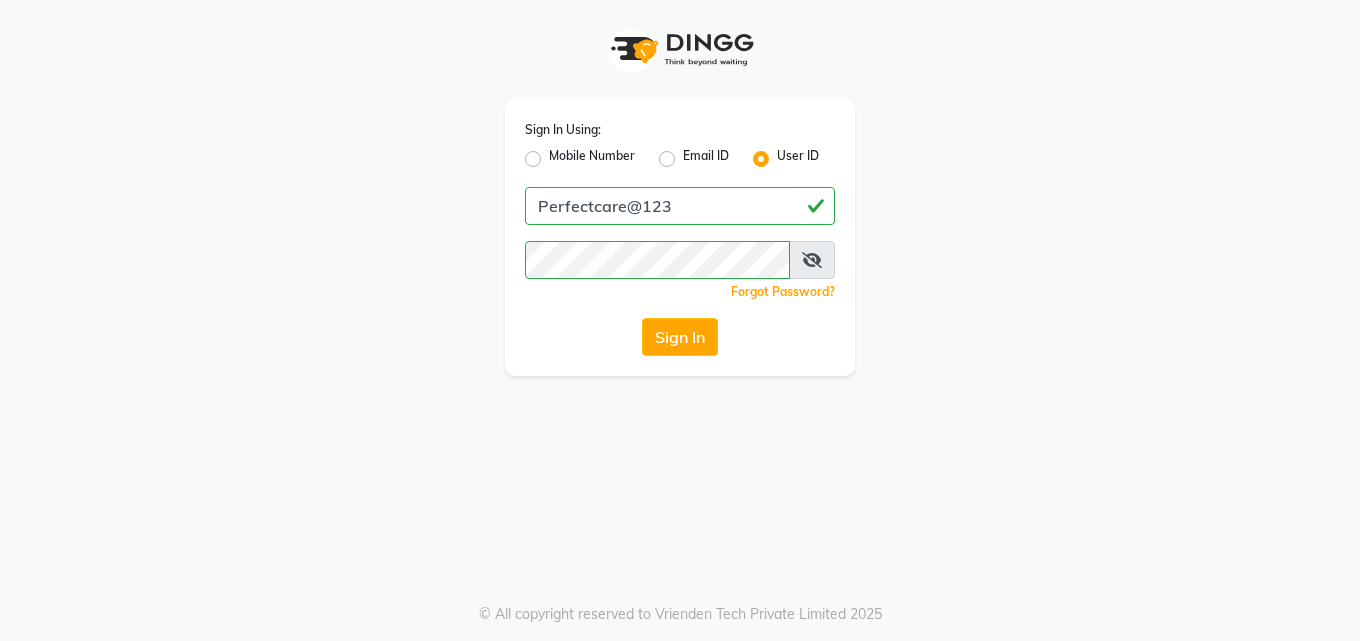click at bounding box center [812, 260] 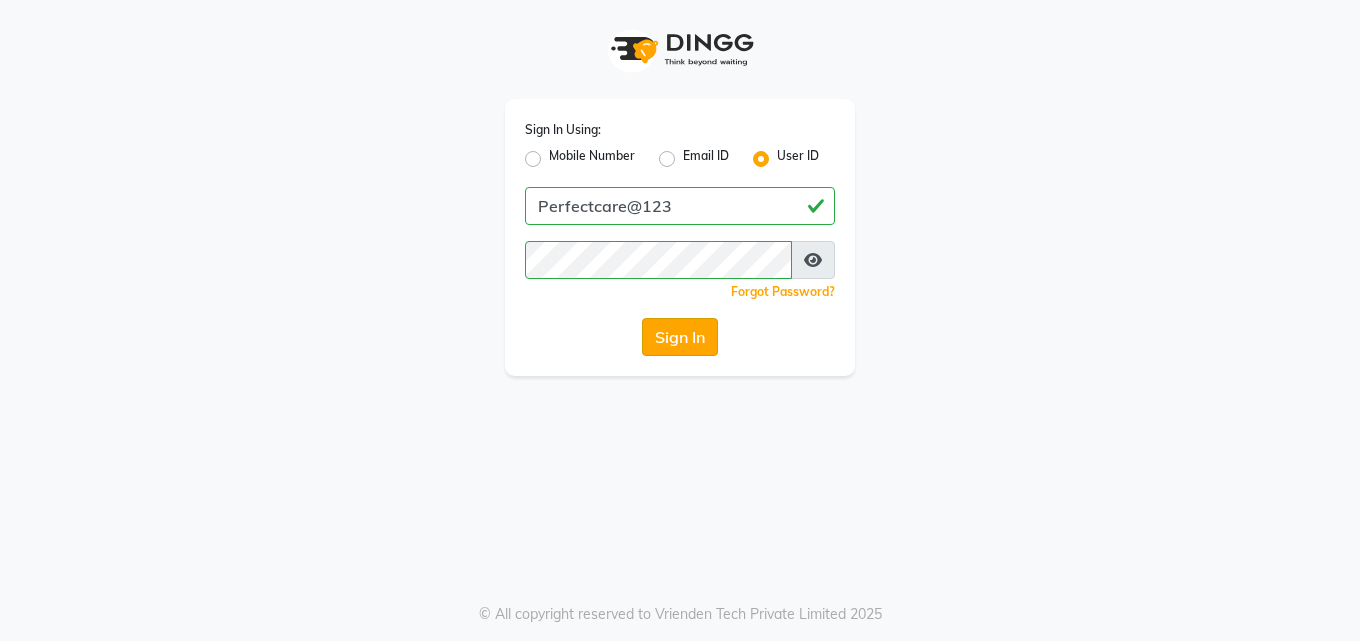 click on "Sign In" 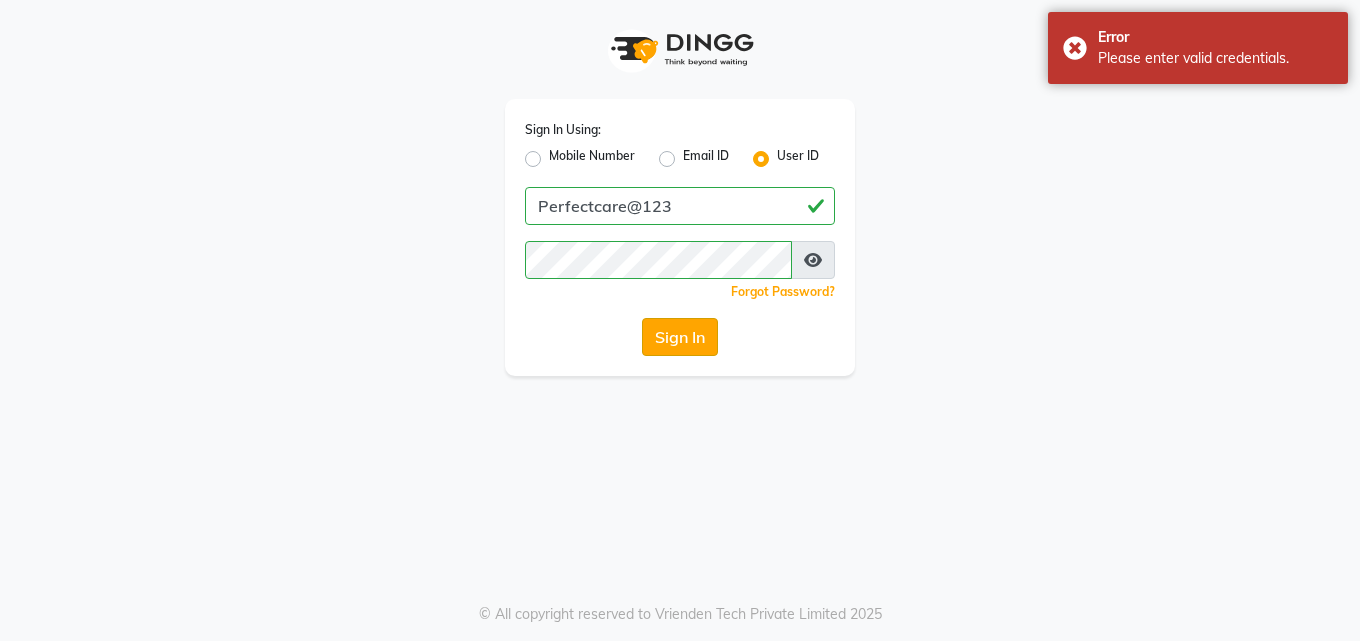 click on "Sign In" 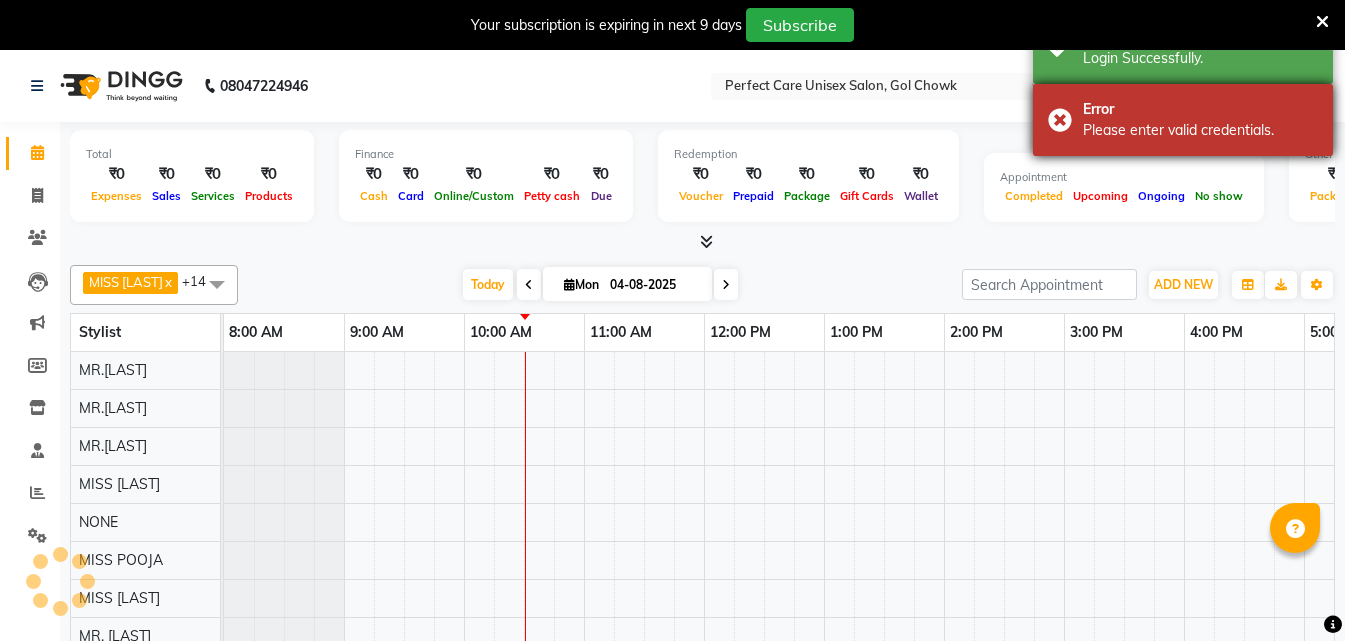 click on "Error   Please enter valid credentials." at bounding box center (1183, 120) 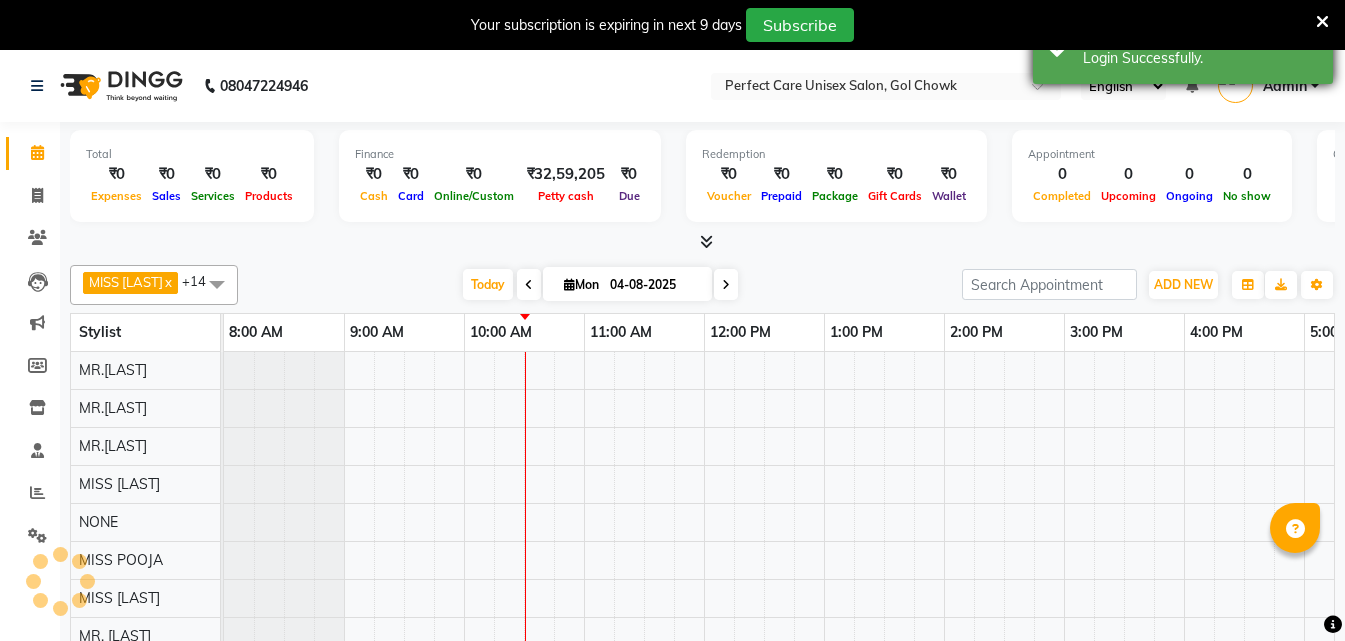 scroll, scrollTop: 0, scrollLeft: 0, axis: both 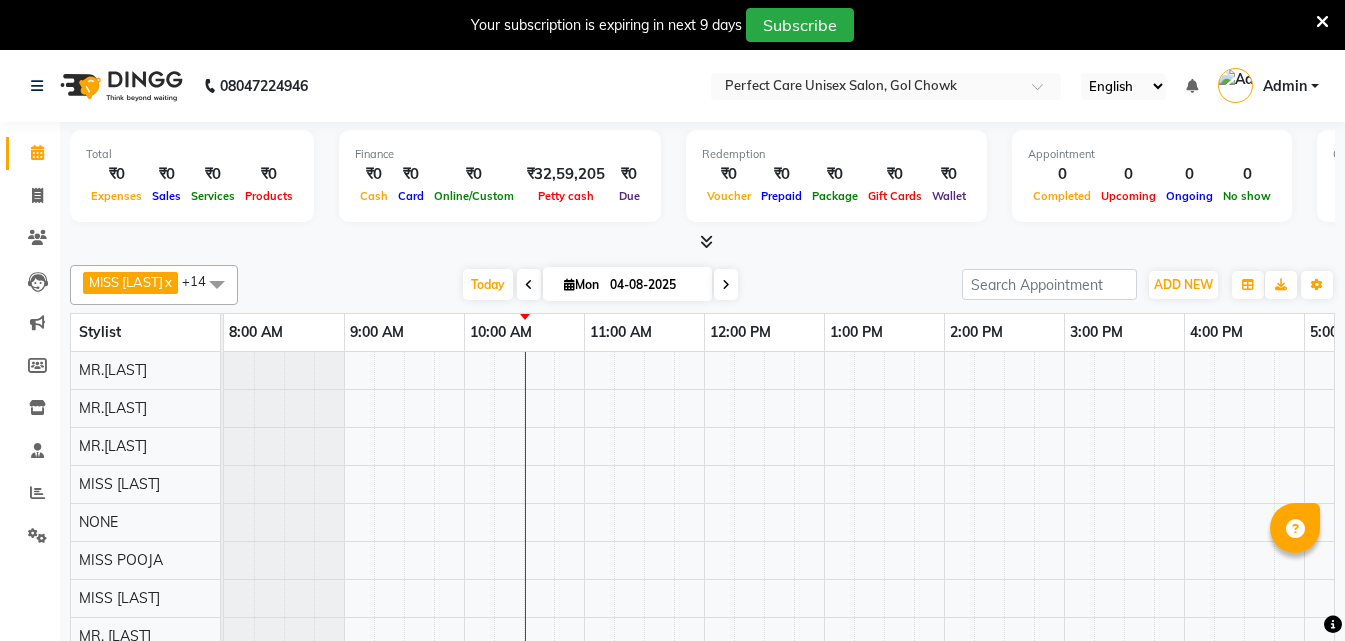 click at bounding box center [1322, 22] 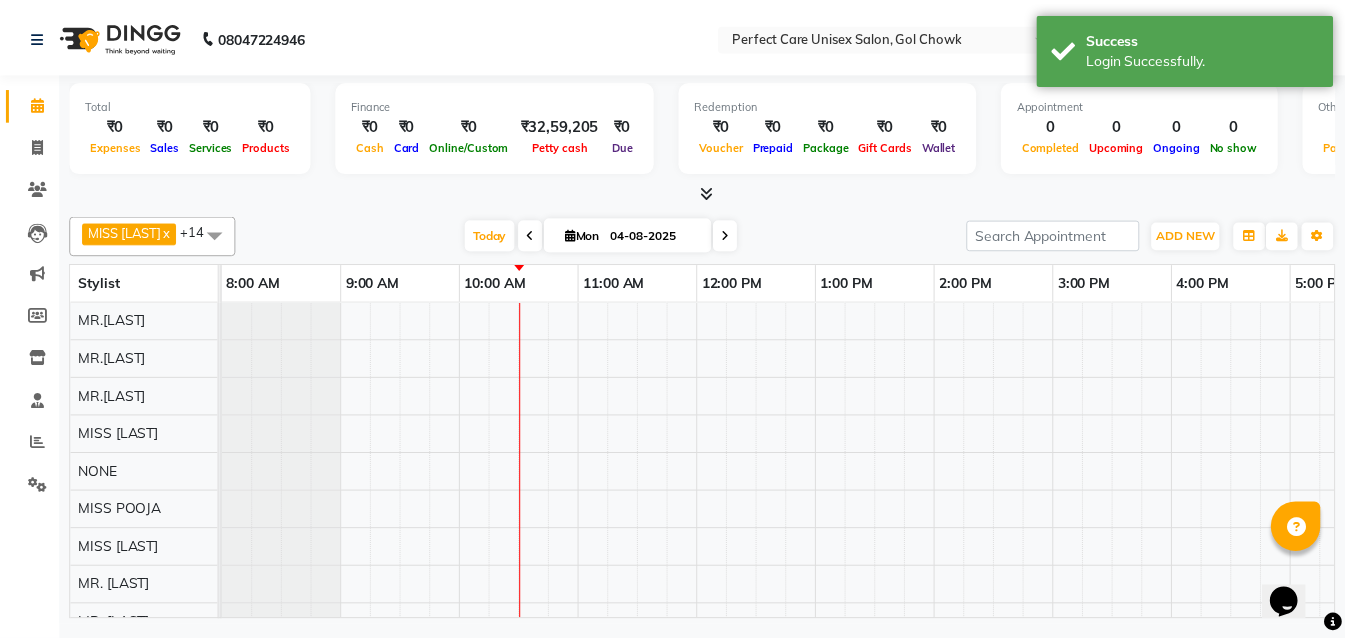 scroll, scrollTop: 0, scrollLeft: 0, axis: both 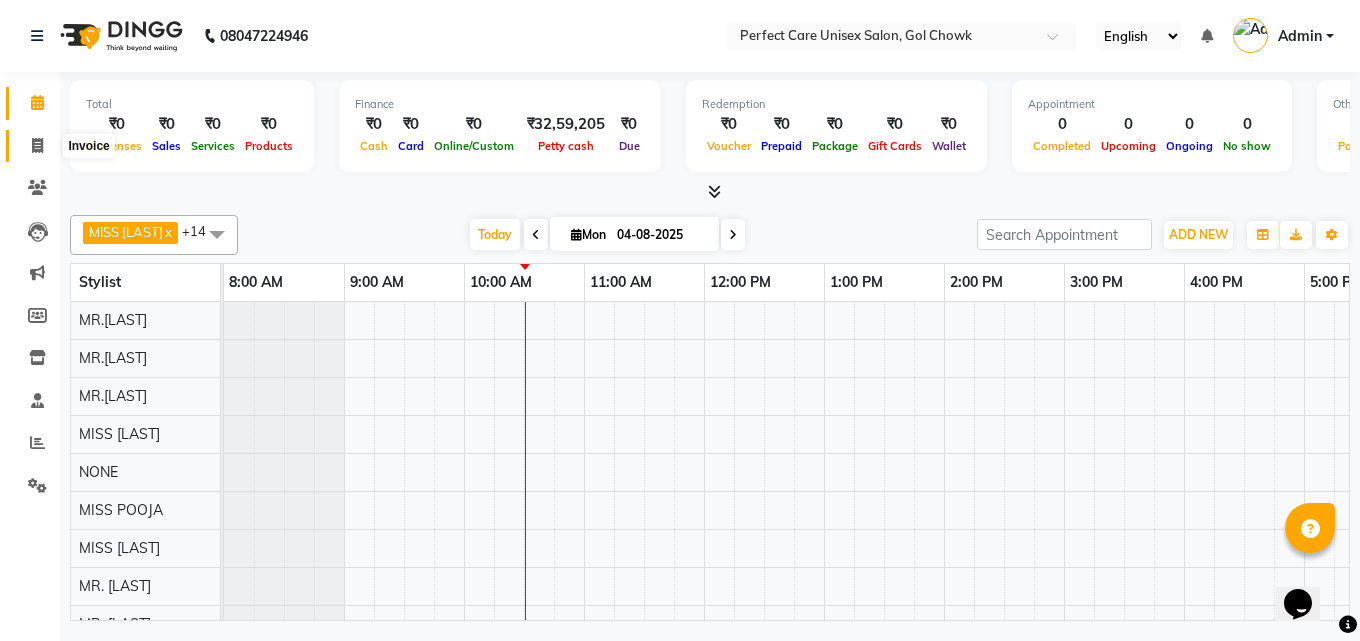 click 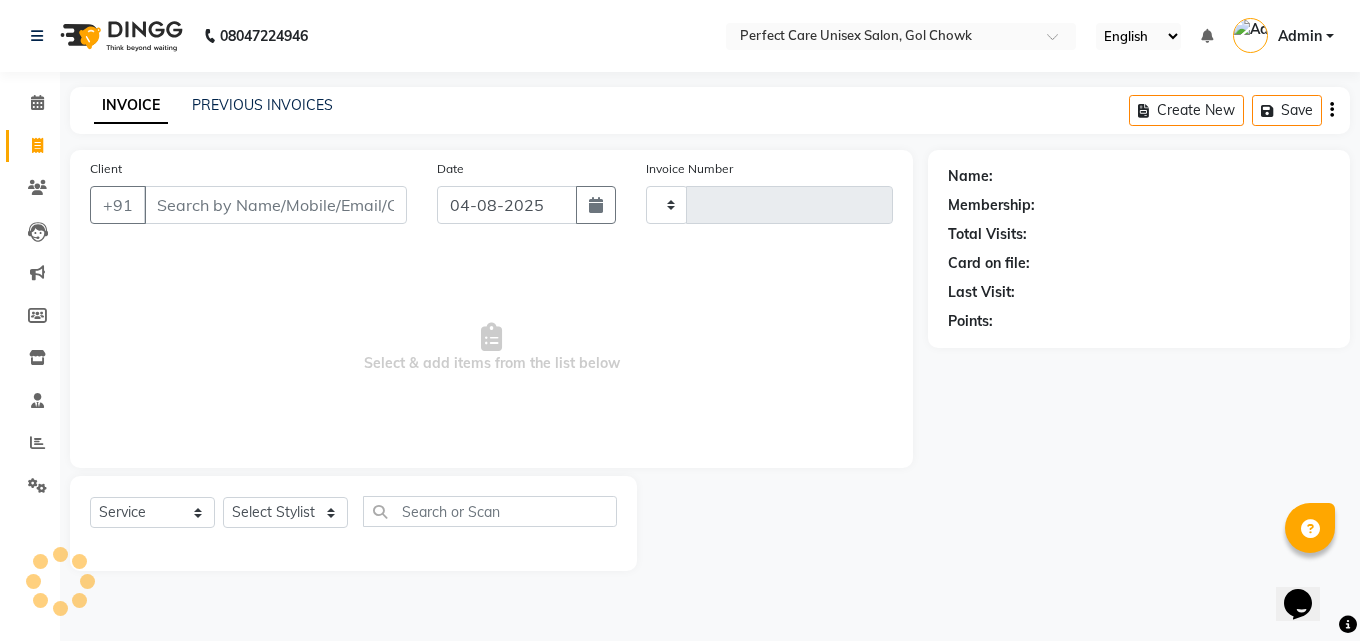 type on "2494" 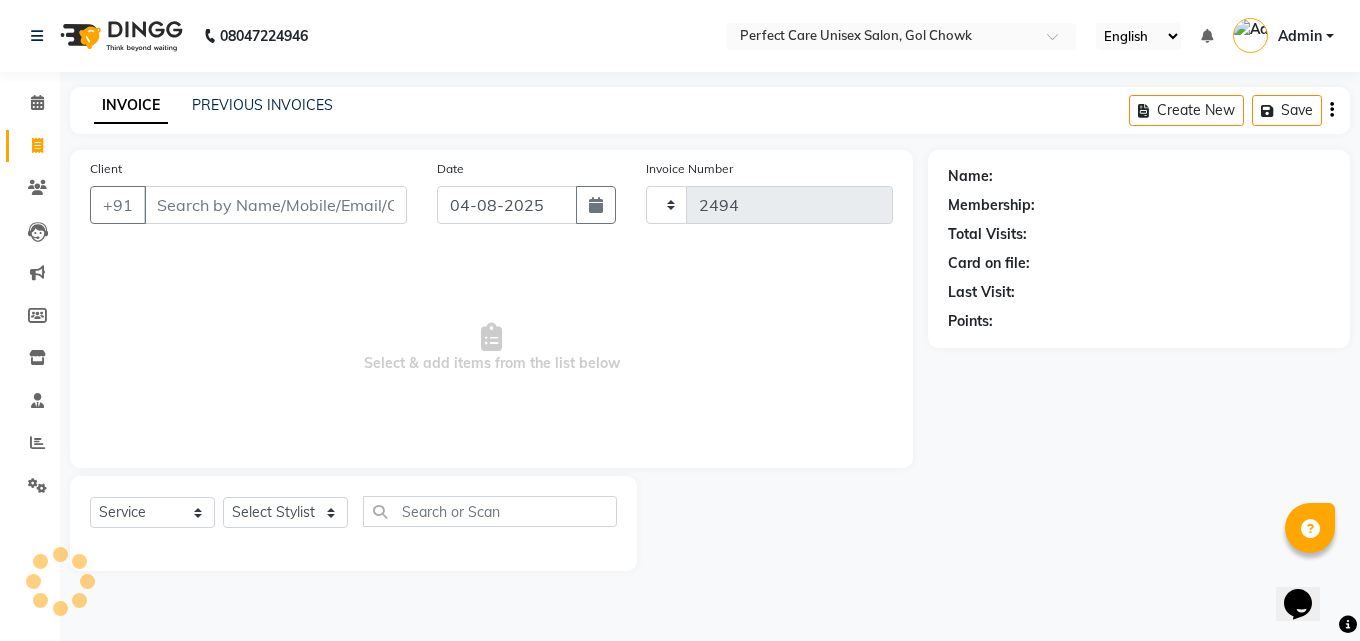 select on "4751" 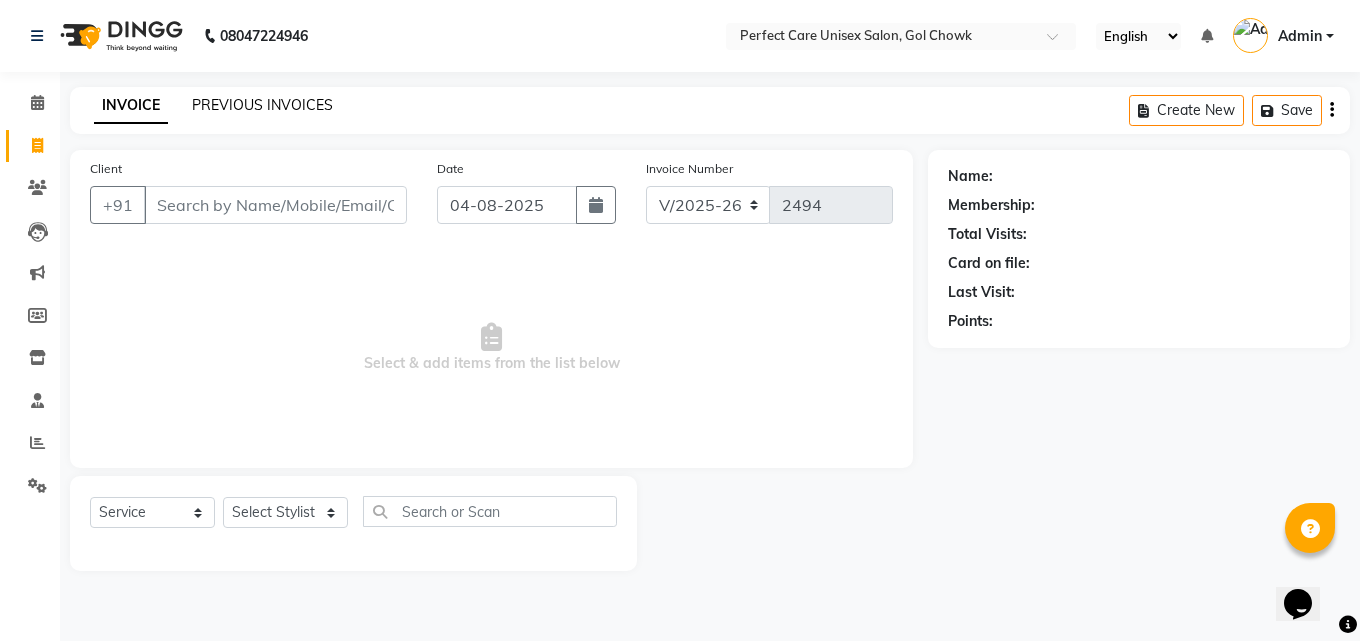 click on "PREVIOUS INVOICES" 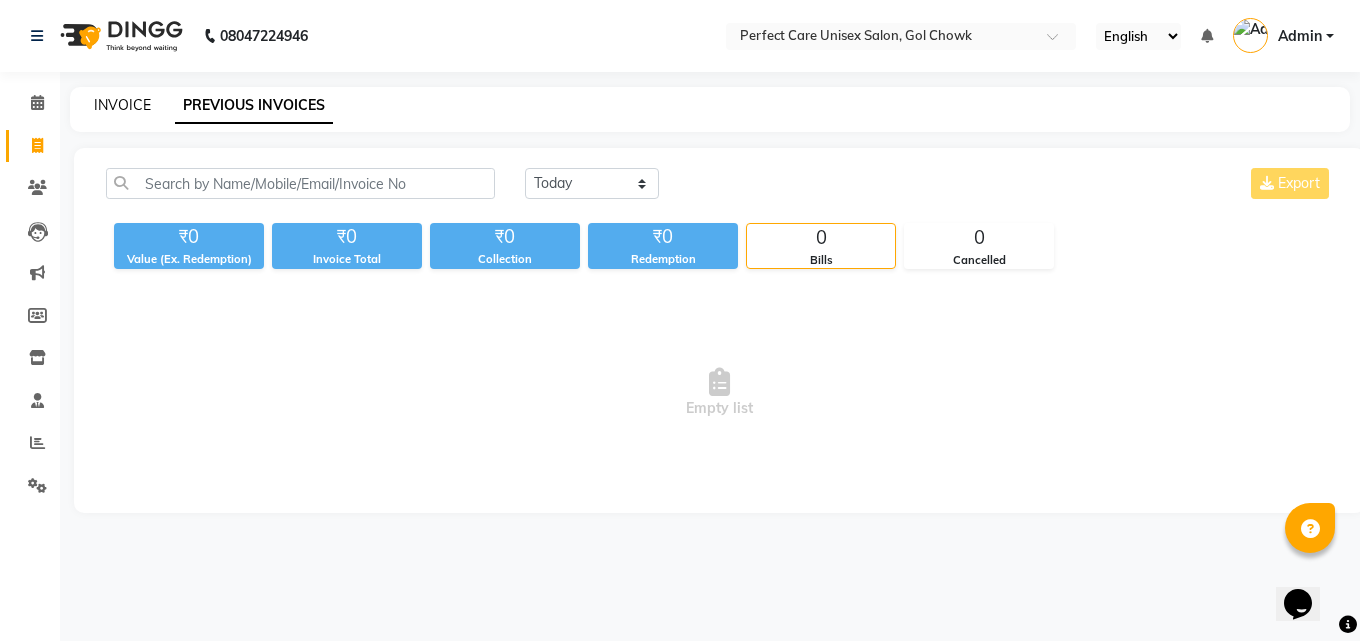 click on "INVOICE" 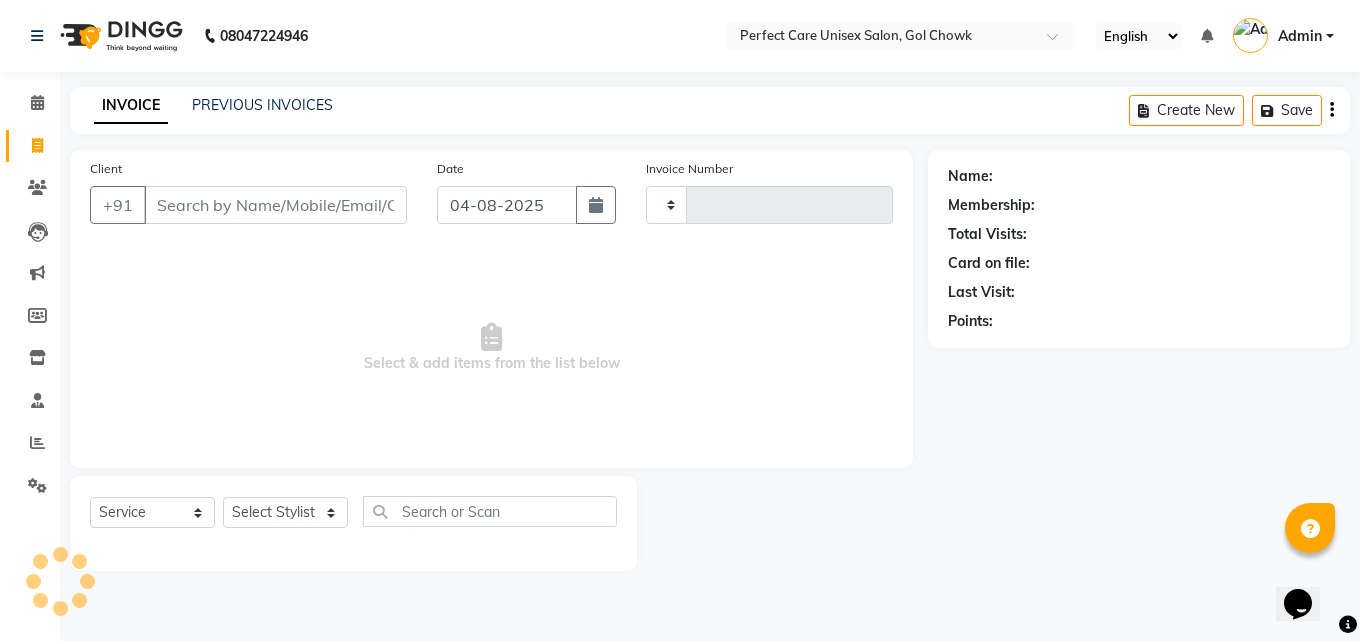 type on "2494" 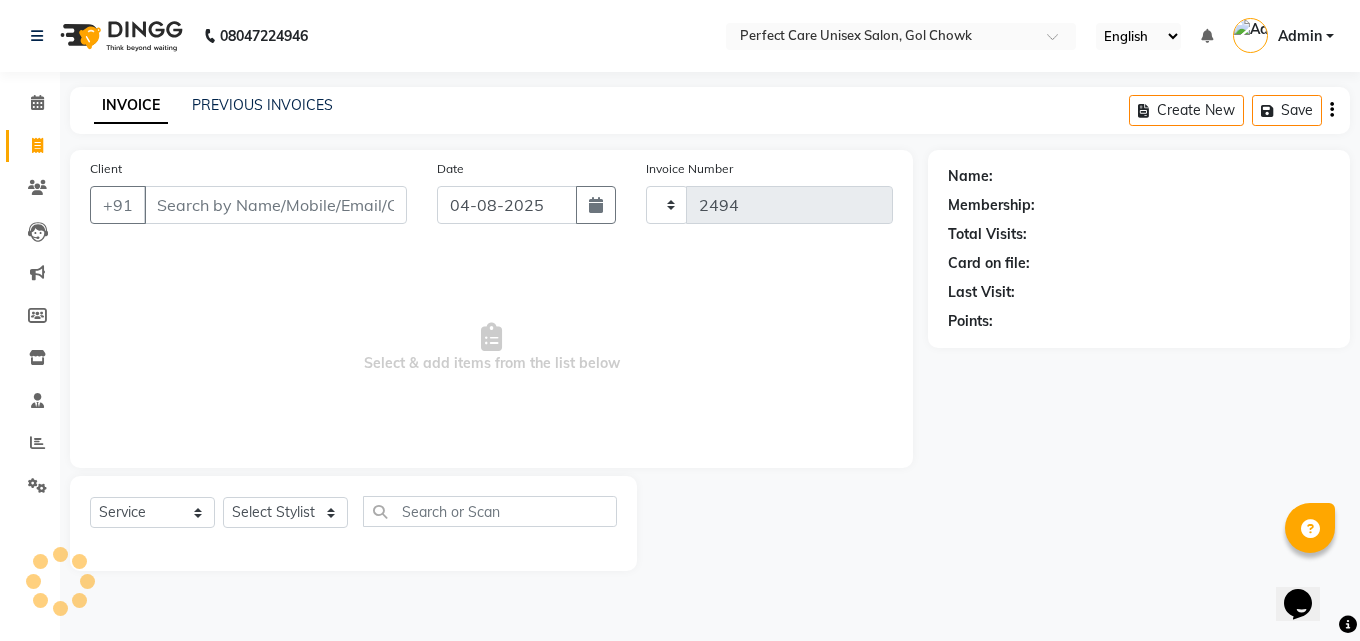 select on "4751" 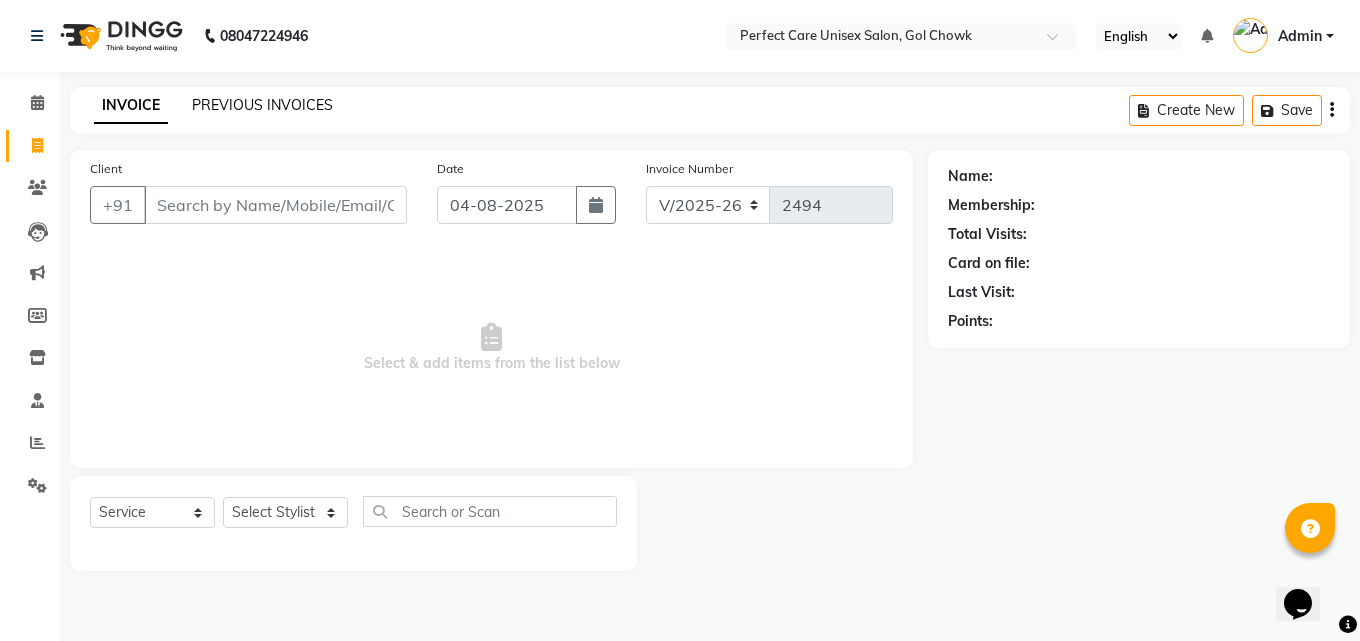 click on "PREVIOUS INVOICES" 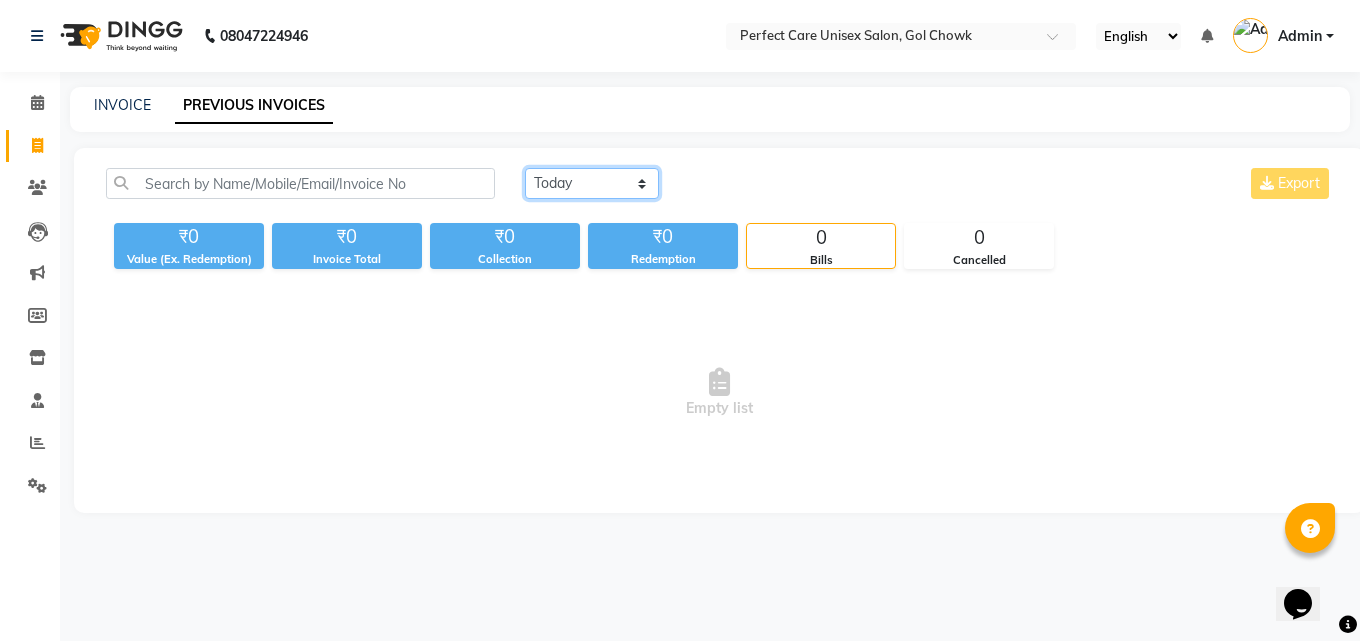 click on "Today Yesterday Custom Range" 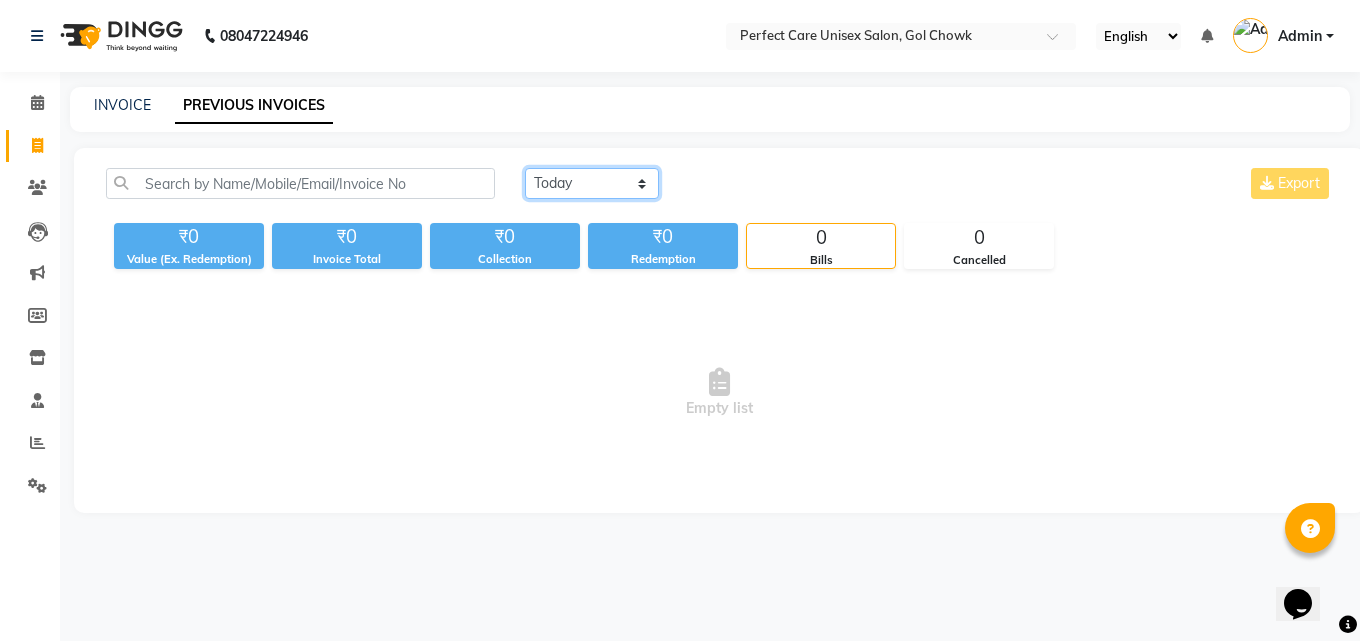 select on "yesterday" 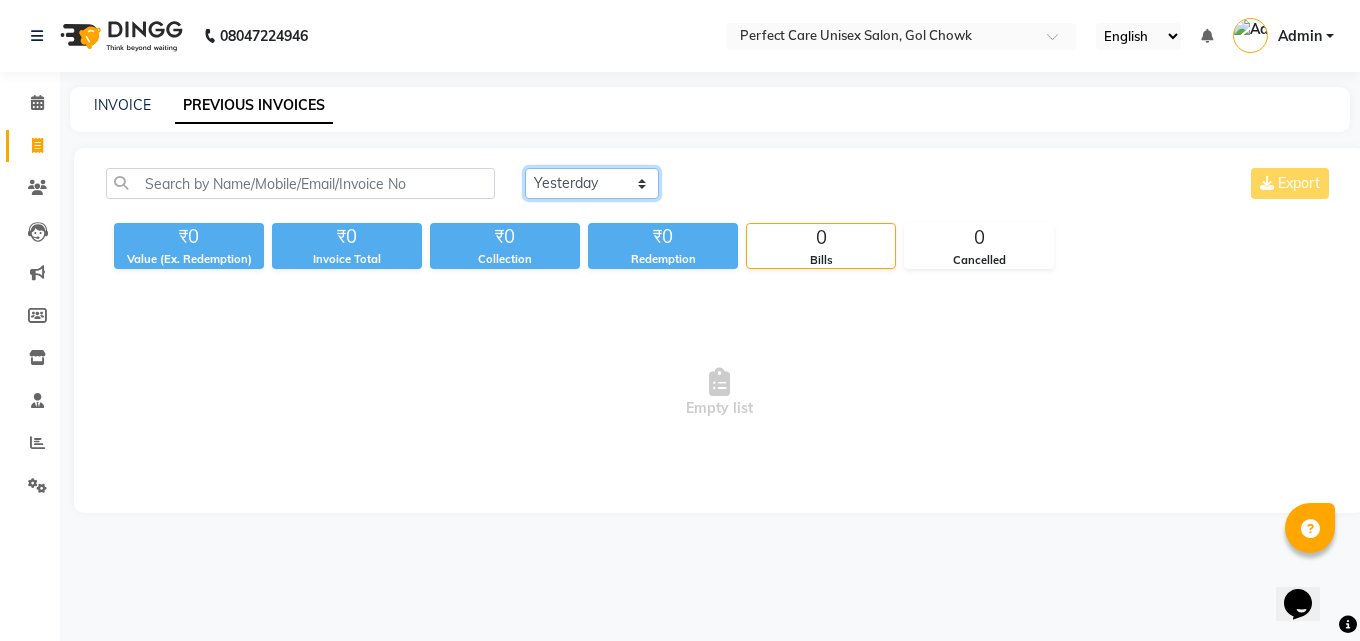 click on "Today Yesterday Custom Range" 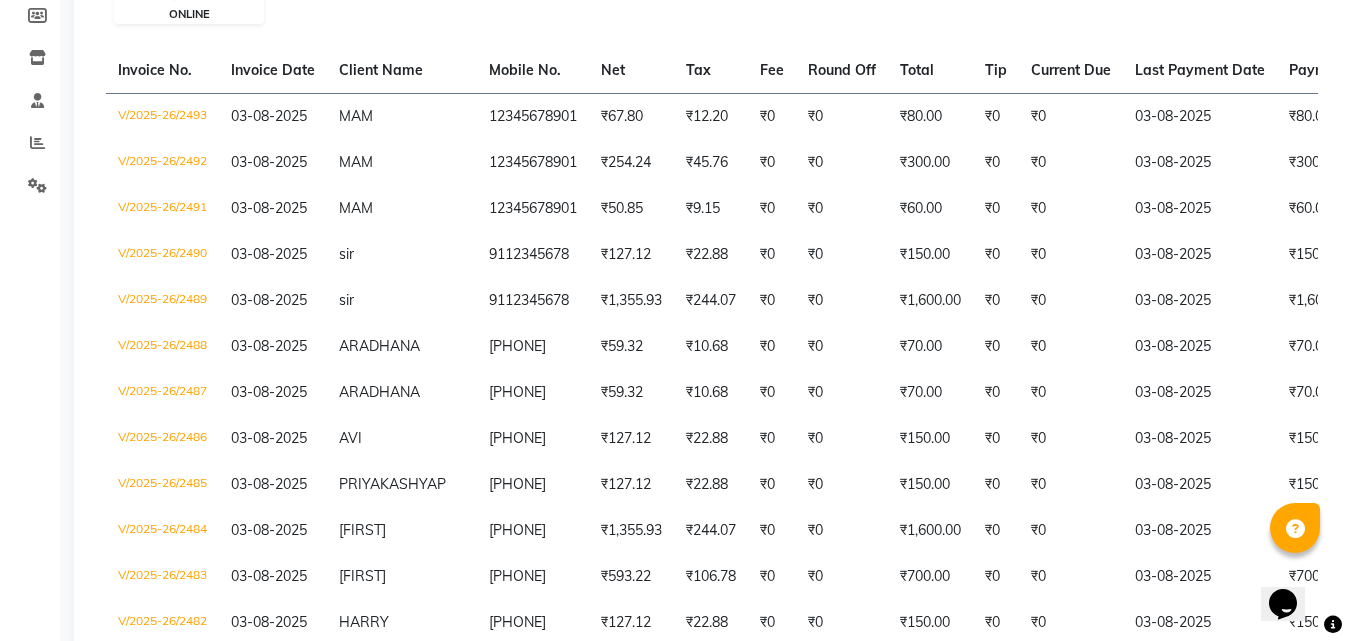 scroll, scrollTop: 200, scrollLeft: 0, axis: vertical 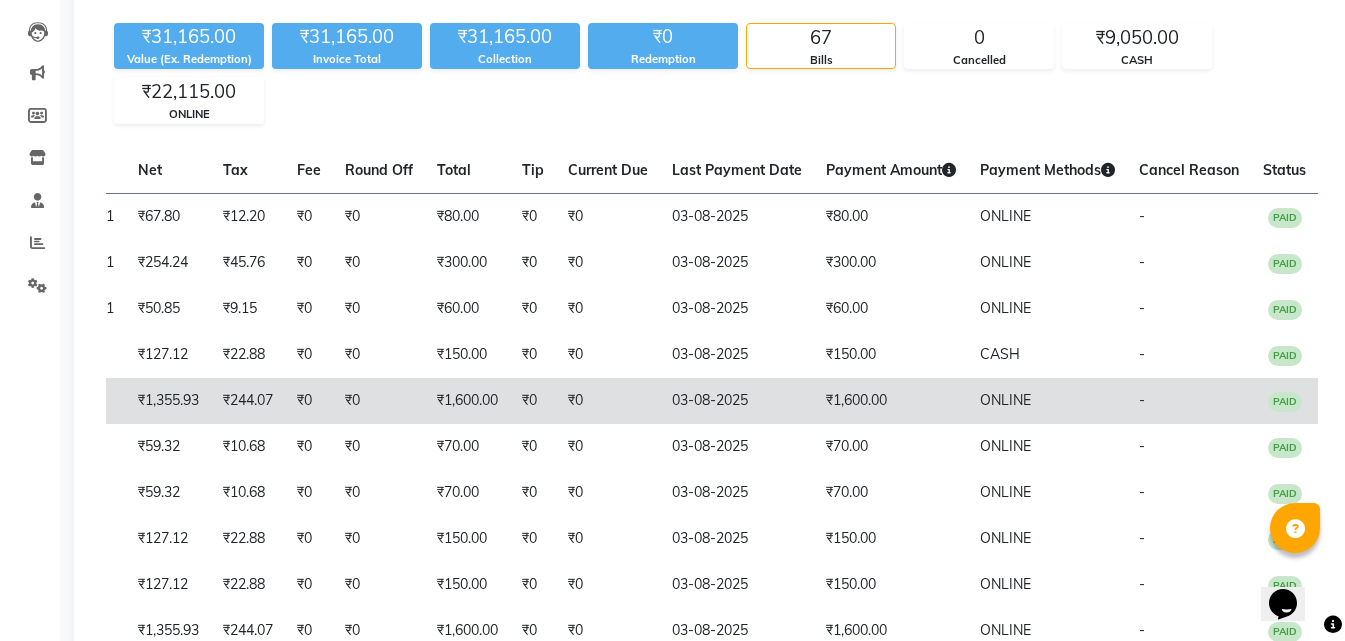 drag, startPoint x: 614, startPoint y: 362, endPoint x: 988, endPoint y: 404, distance: 376.3509 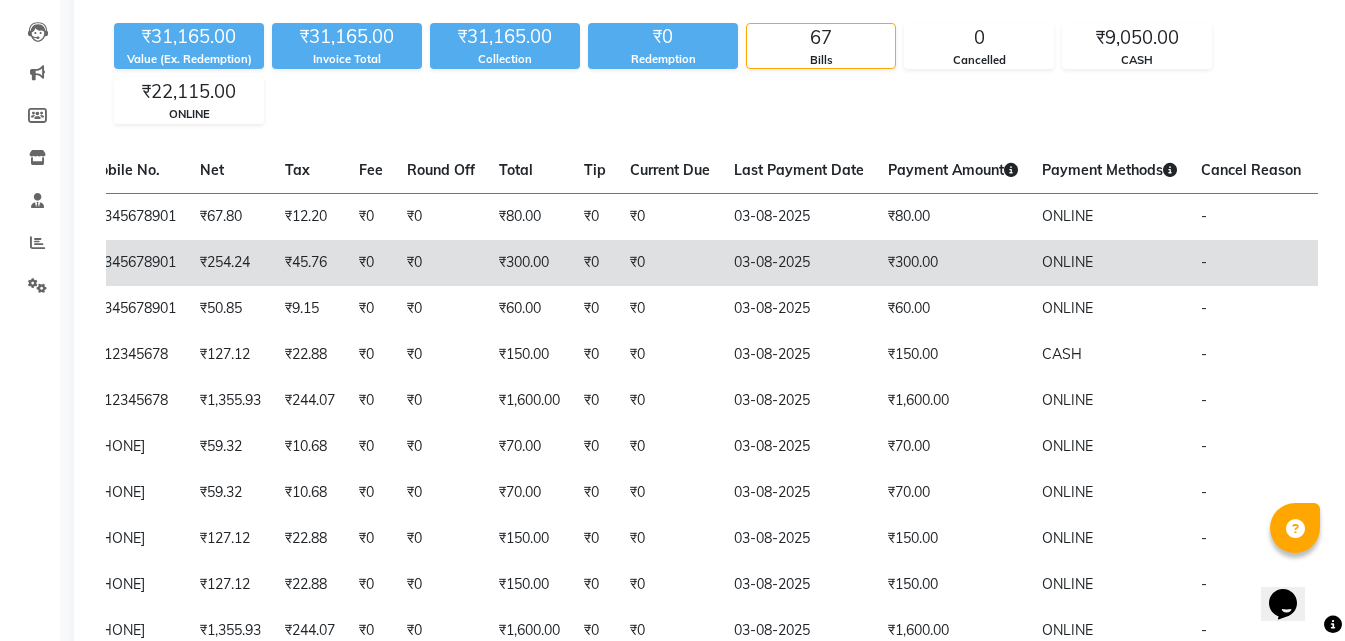 scroll, scrollTop: 0, scrollLeft: 0, axis: both 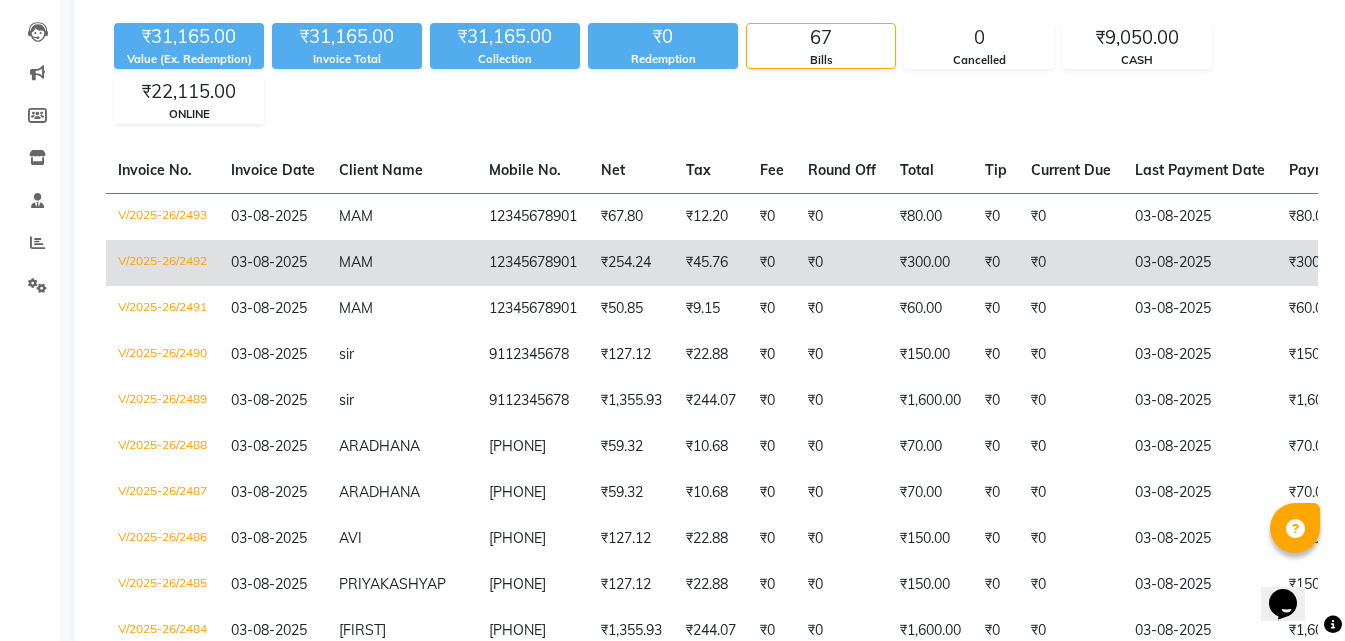 drag, startPoint x: 875, startPoint y: 293, endPoint x: 589, endPoint y: 284, distance: 286.14157 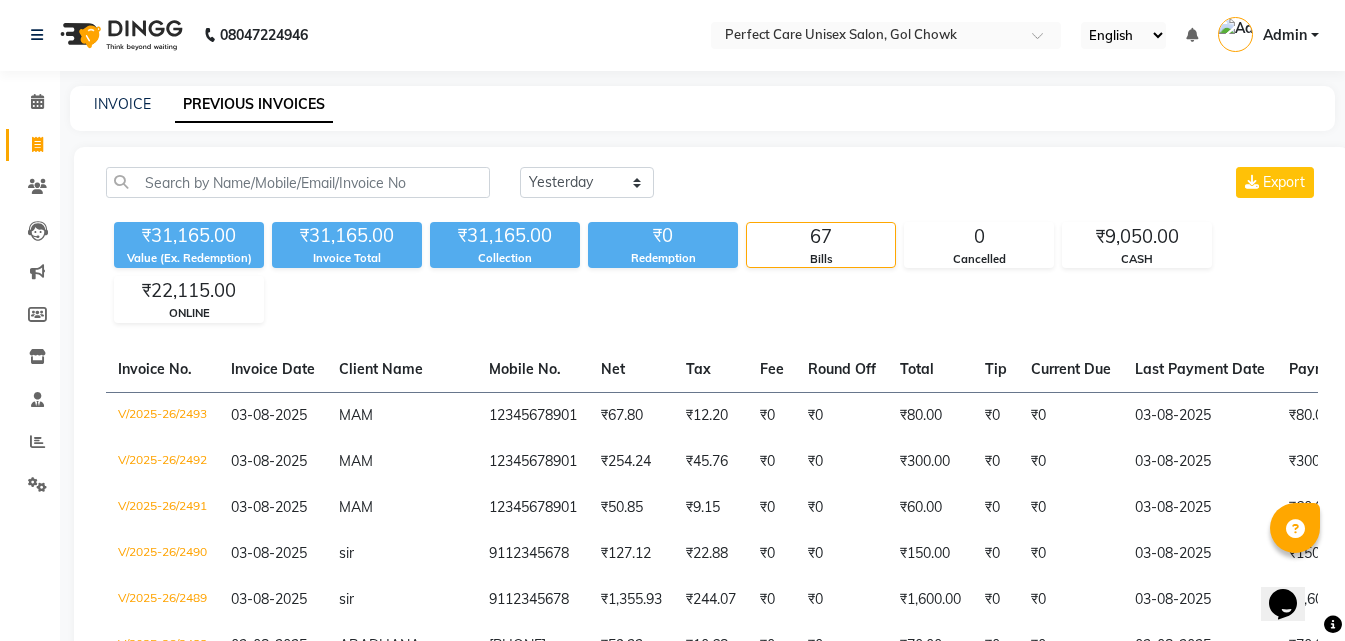 scroll, scrollTop: 0, scrollLeft: 0, axis: both 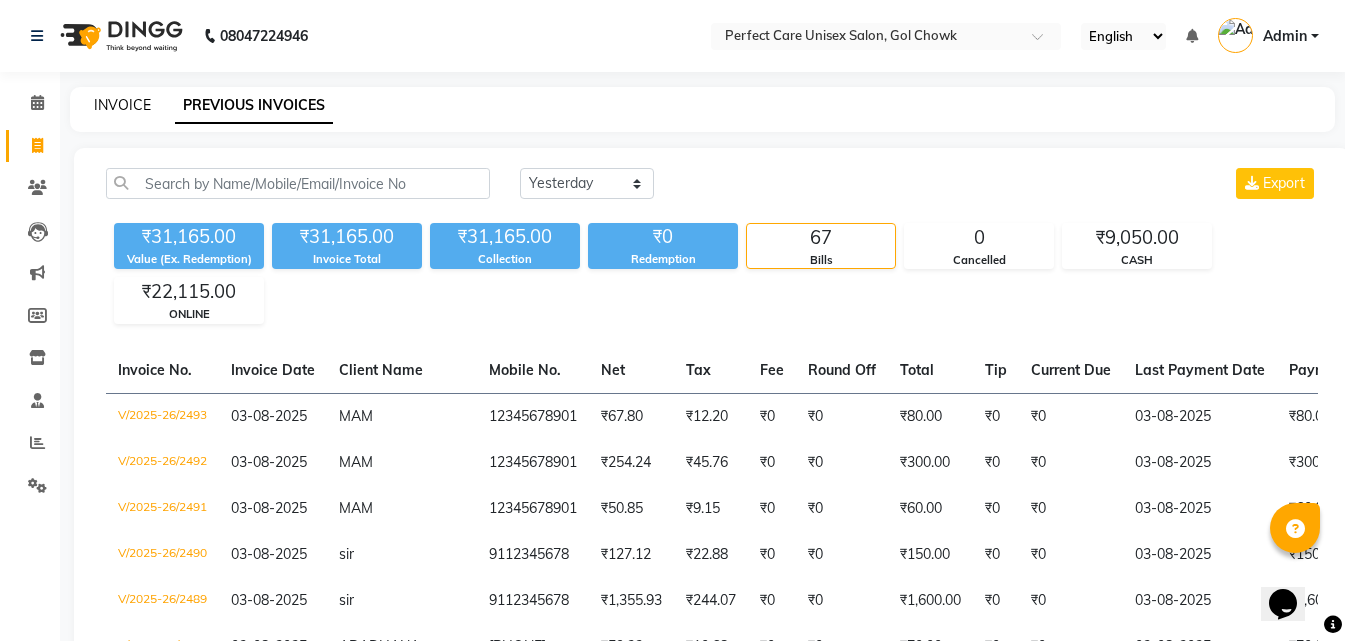 click on "INVOICE" 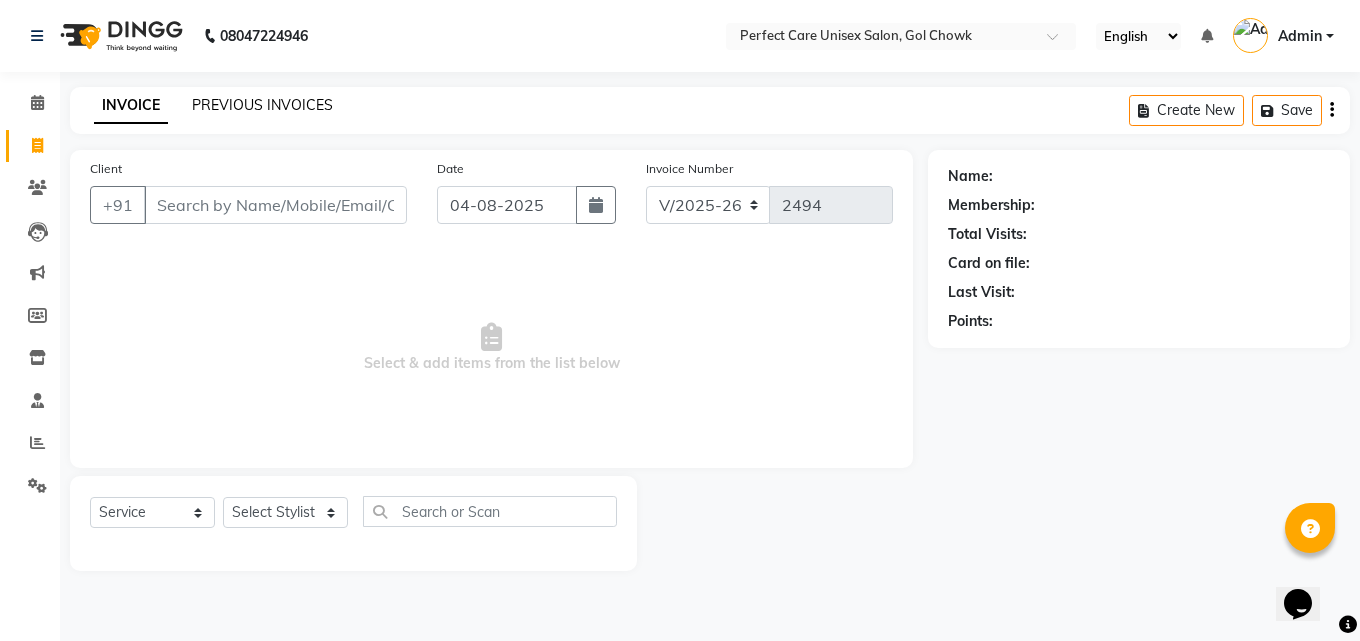 click on "PREVIOUS INVOICES" 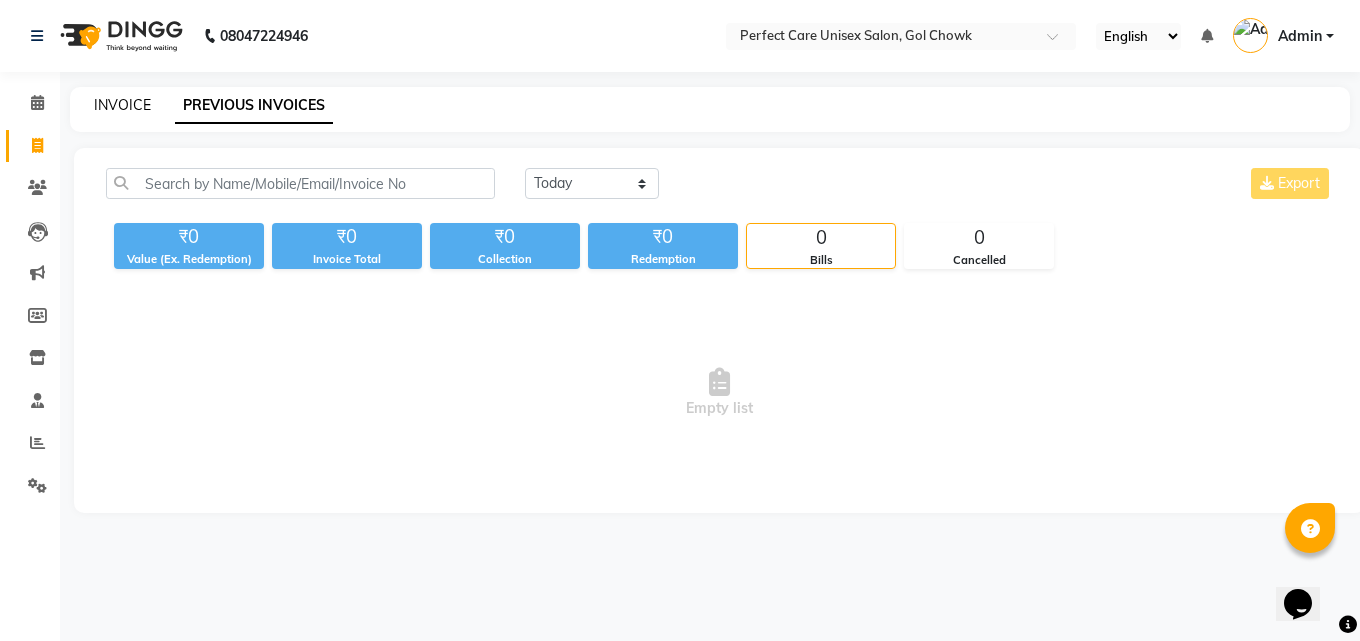 click on "INVOICE" 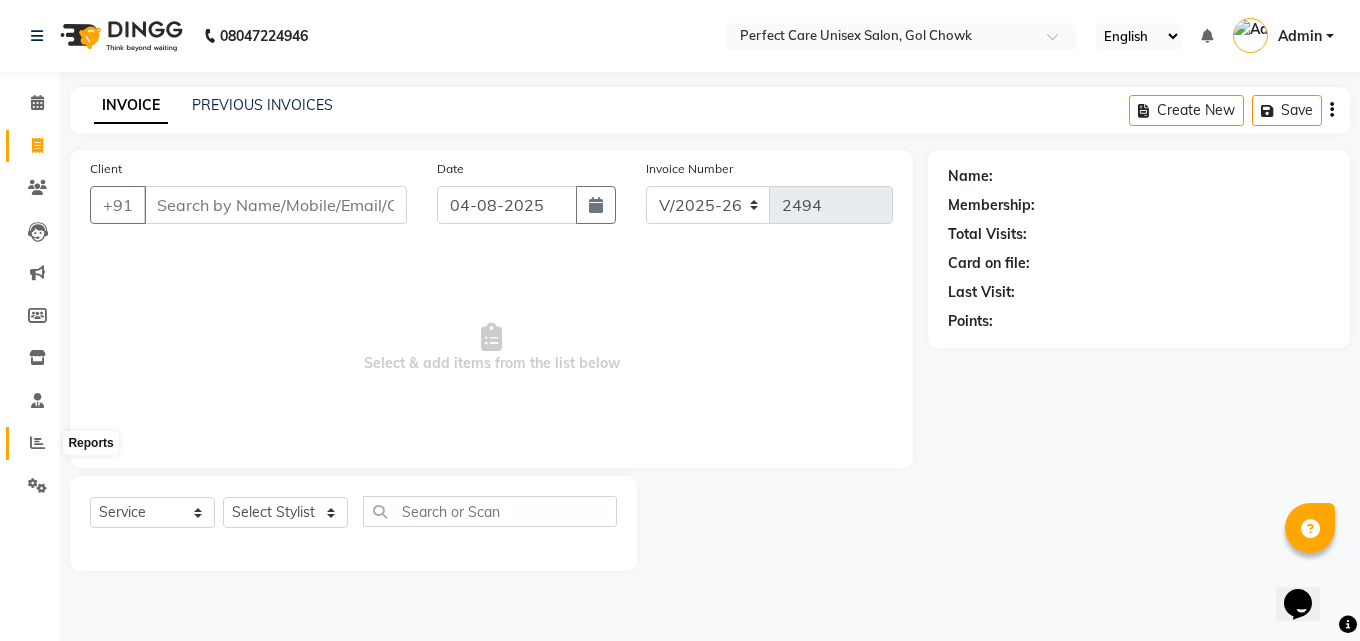 click 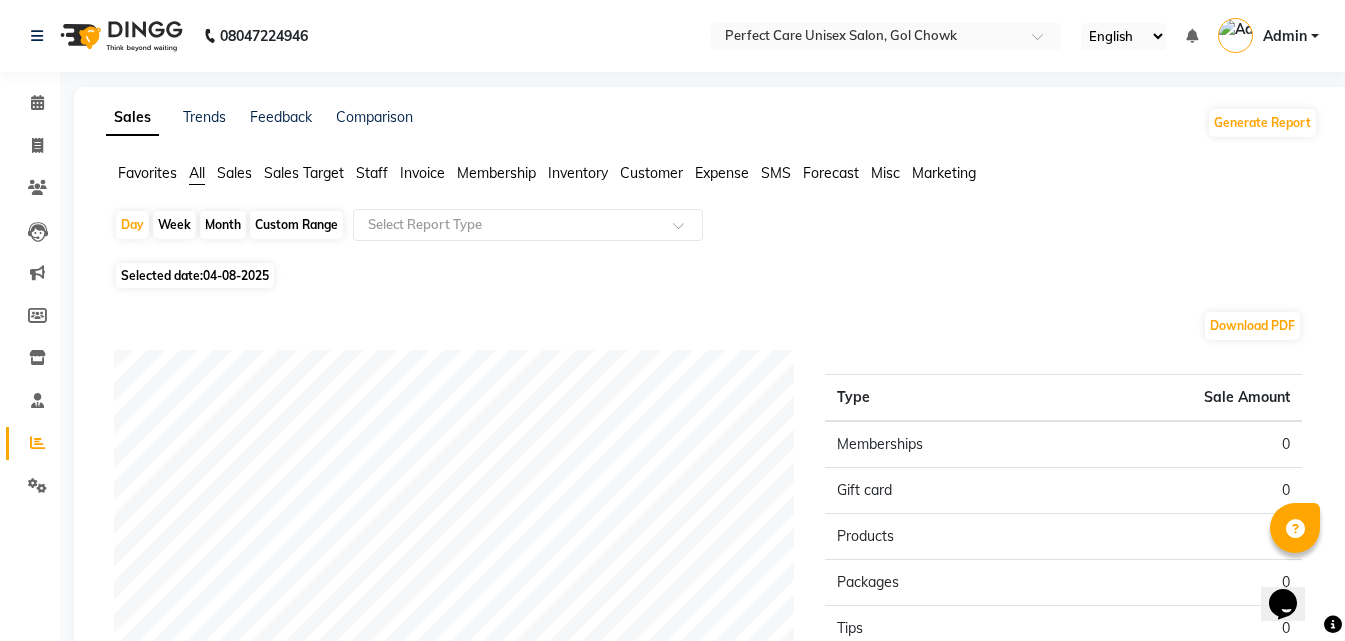 click on "Week" 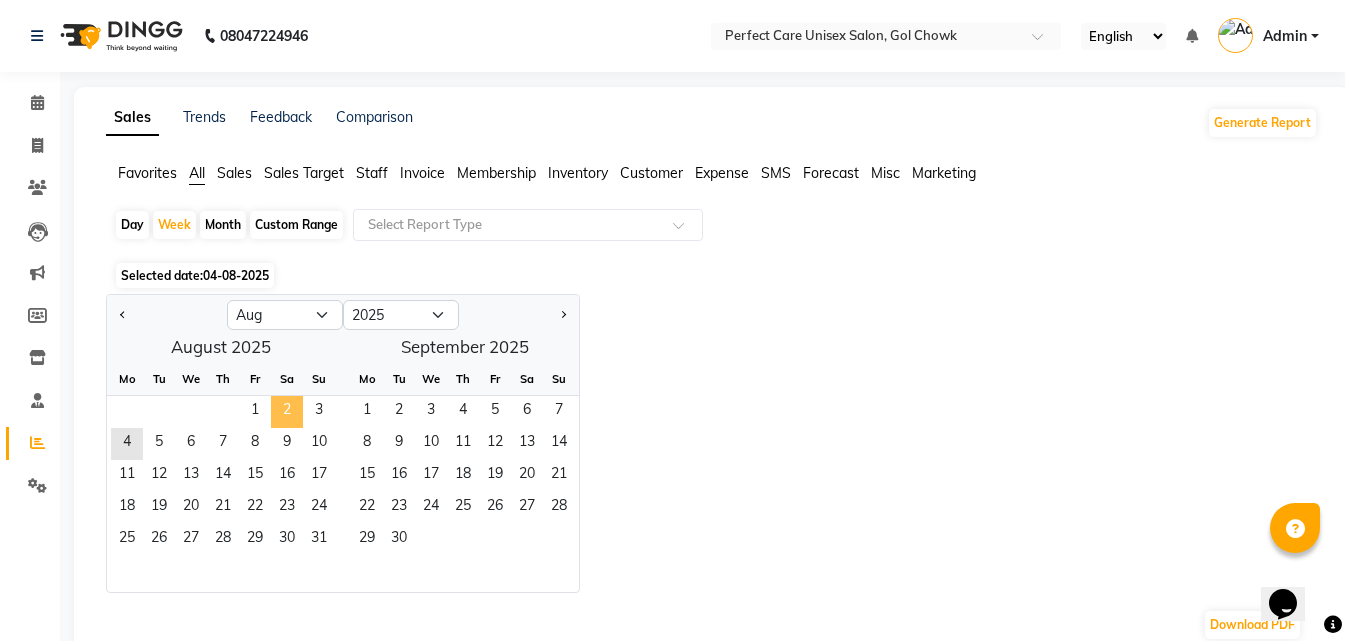 click on "2" 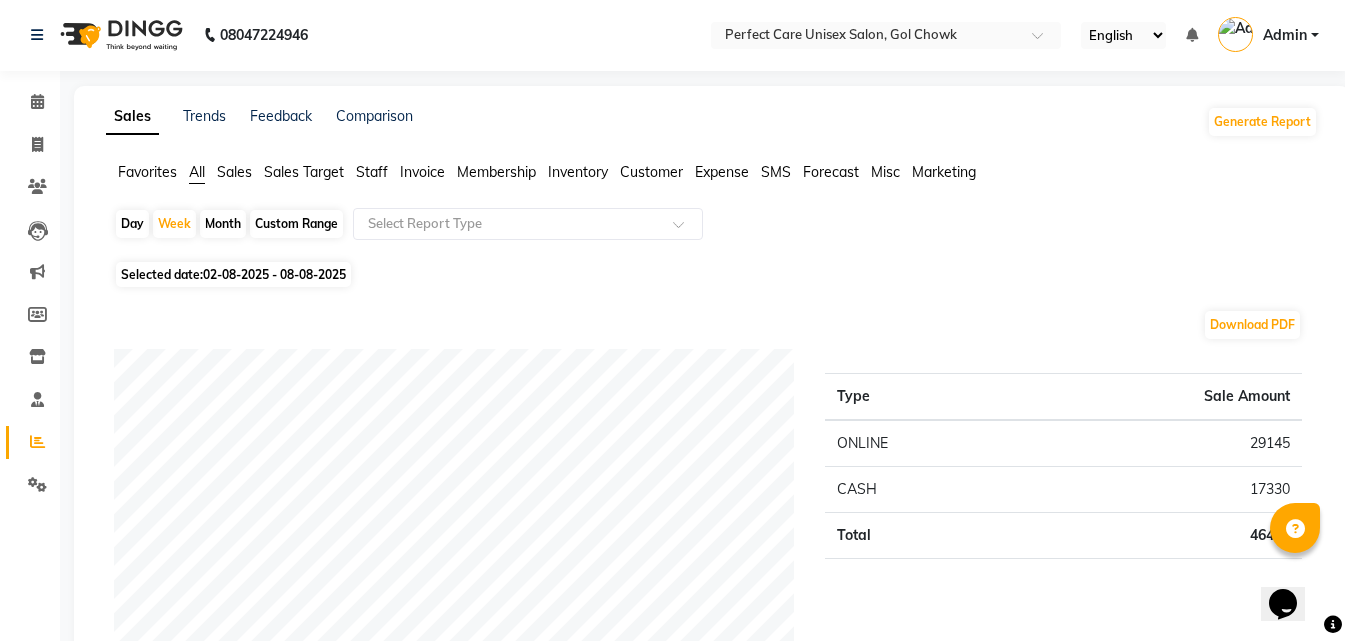scroll, scrollTop: 0, scrollLeft: 0, axis: both 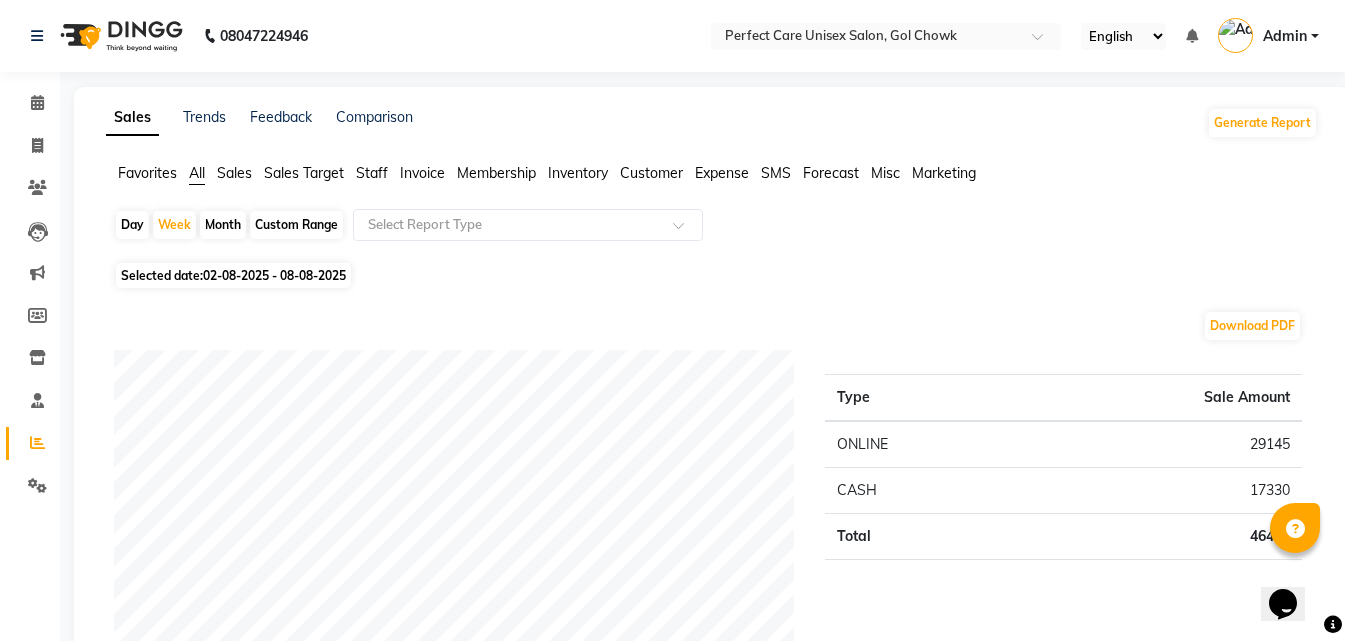 click on "Day" 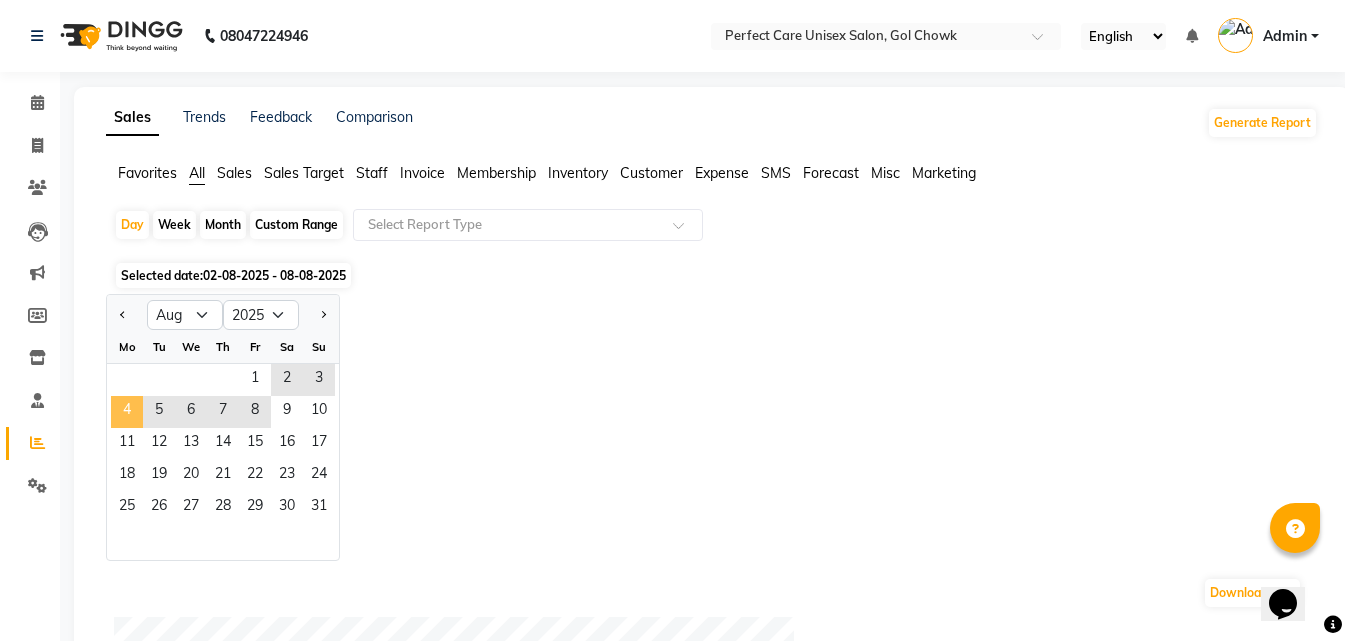 click on "4" 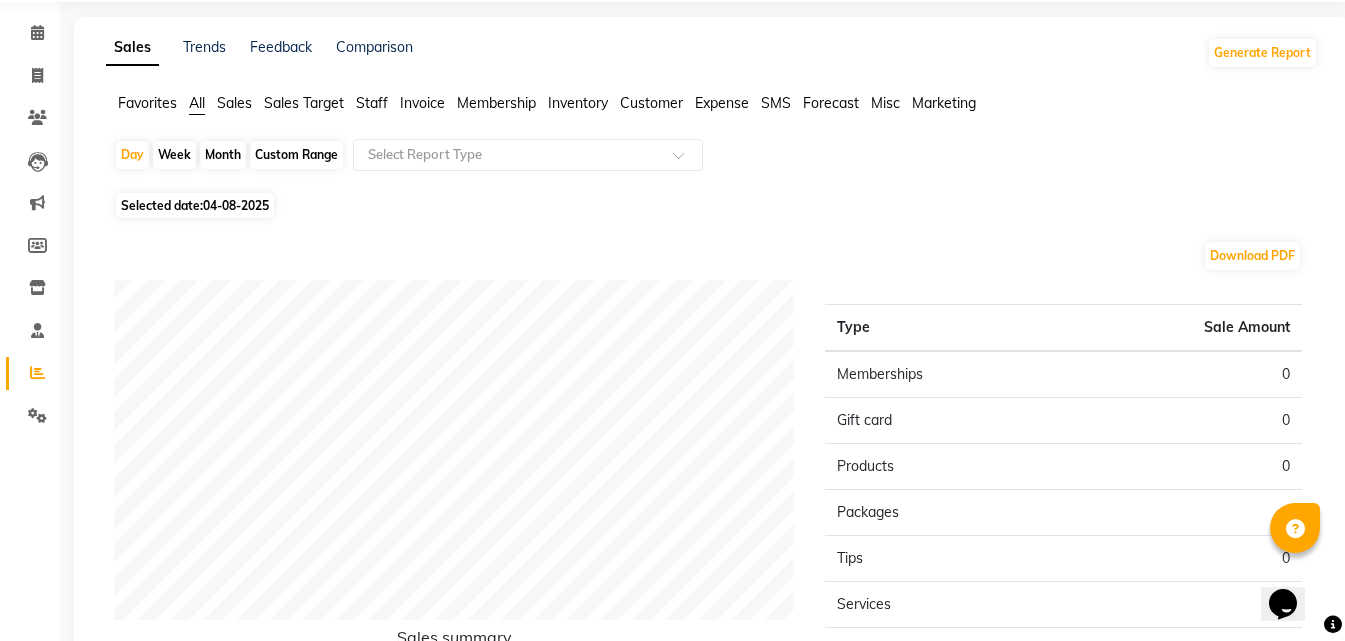 scroll, scrollTop: 0, scrollLeft: 0, axis: both 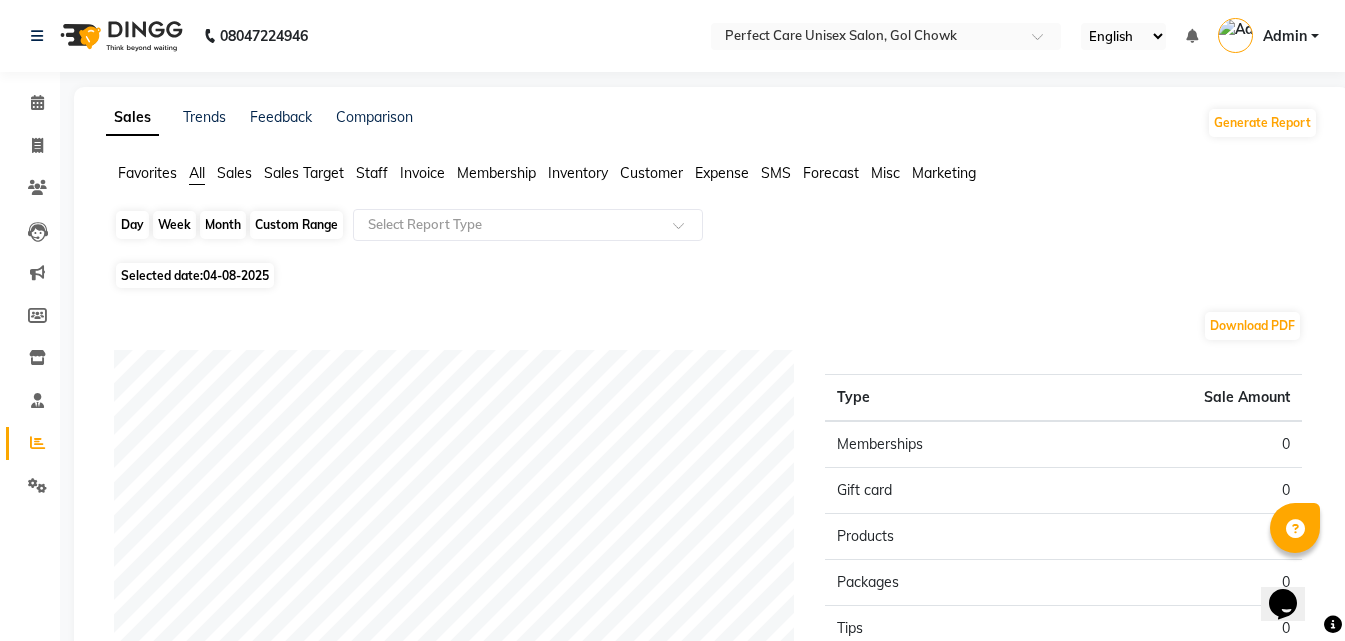click on "Day" 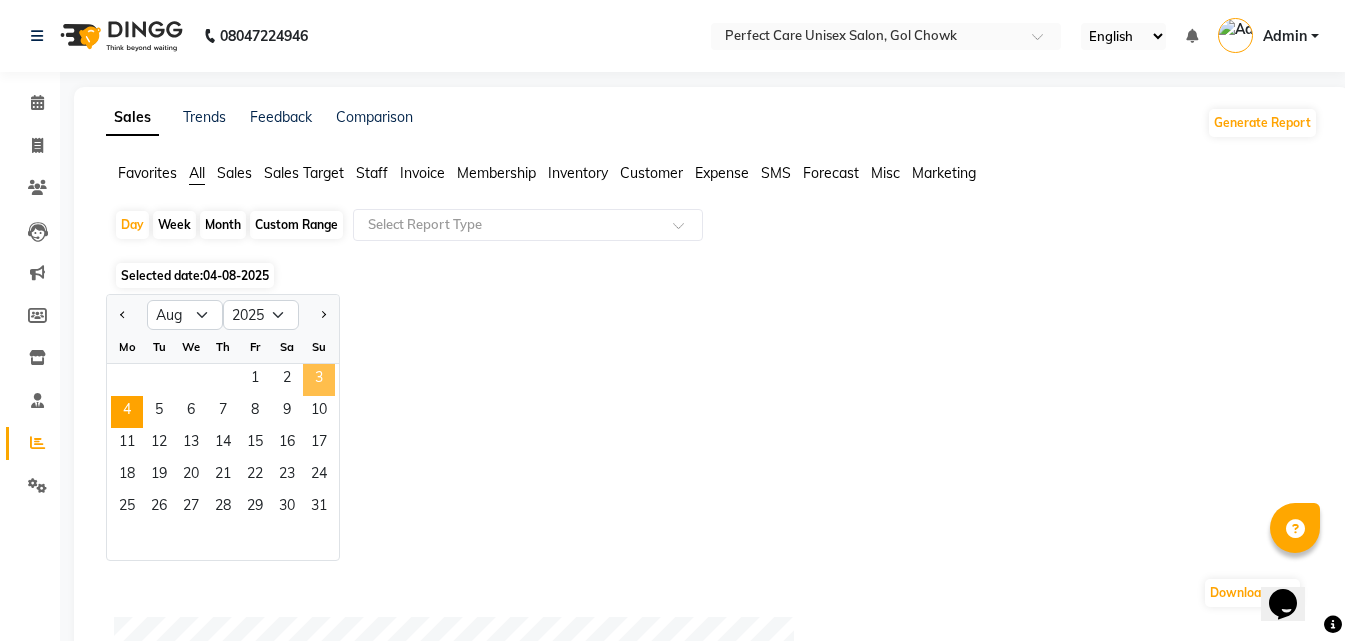 click on "3" 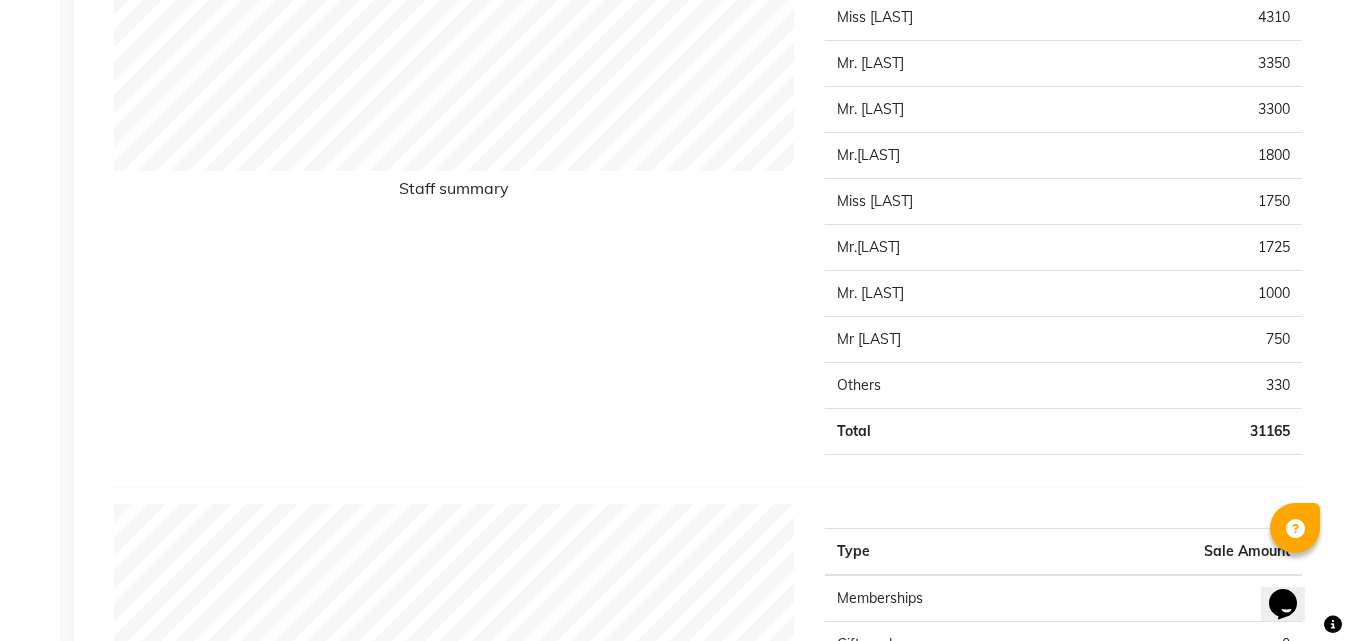 scroll, scrollTop: 1000, scrollLeft: 0, axis: vertical 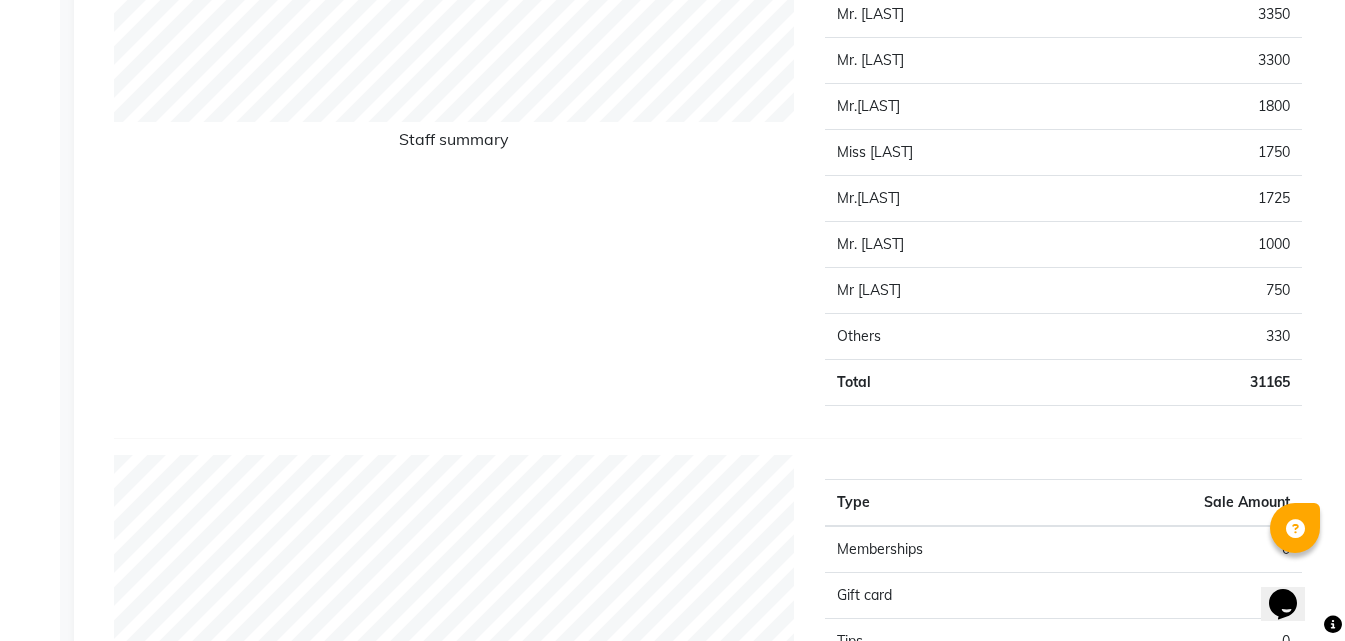 click on "Others" 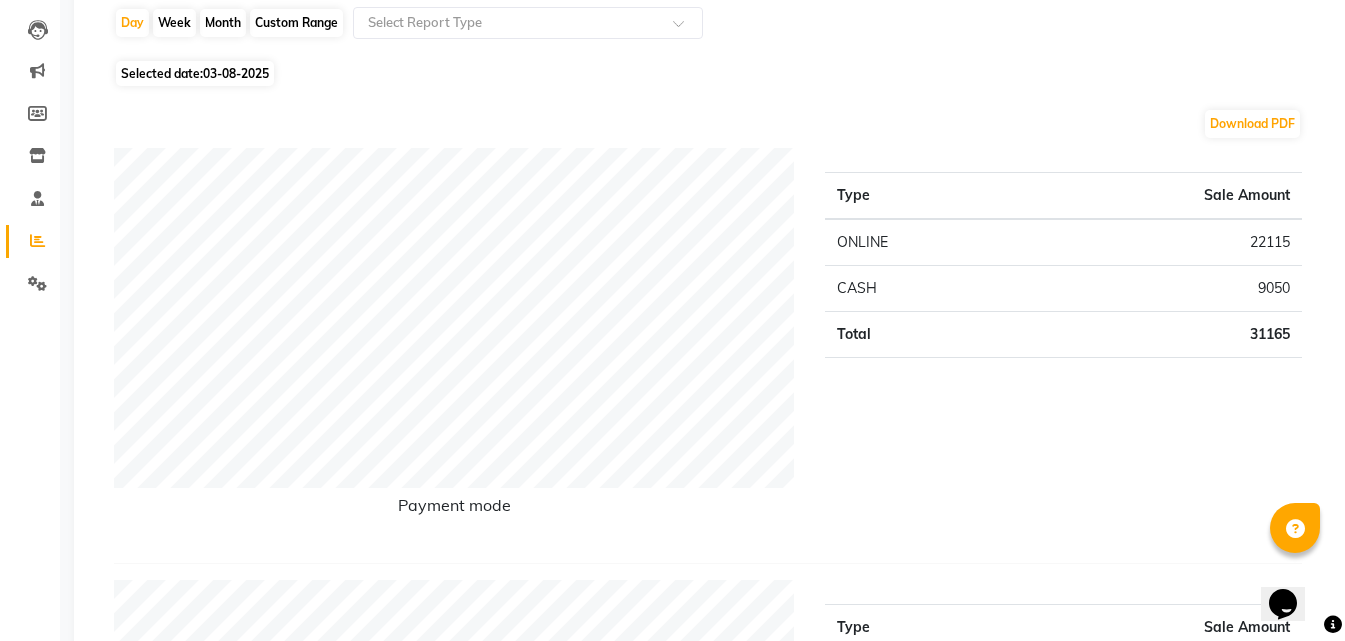 scroll, scrollTop: 0, scrollLeft: 0, axis: both 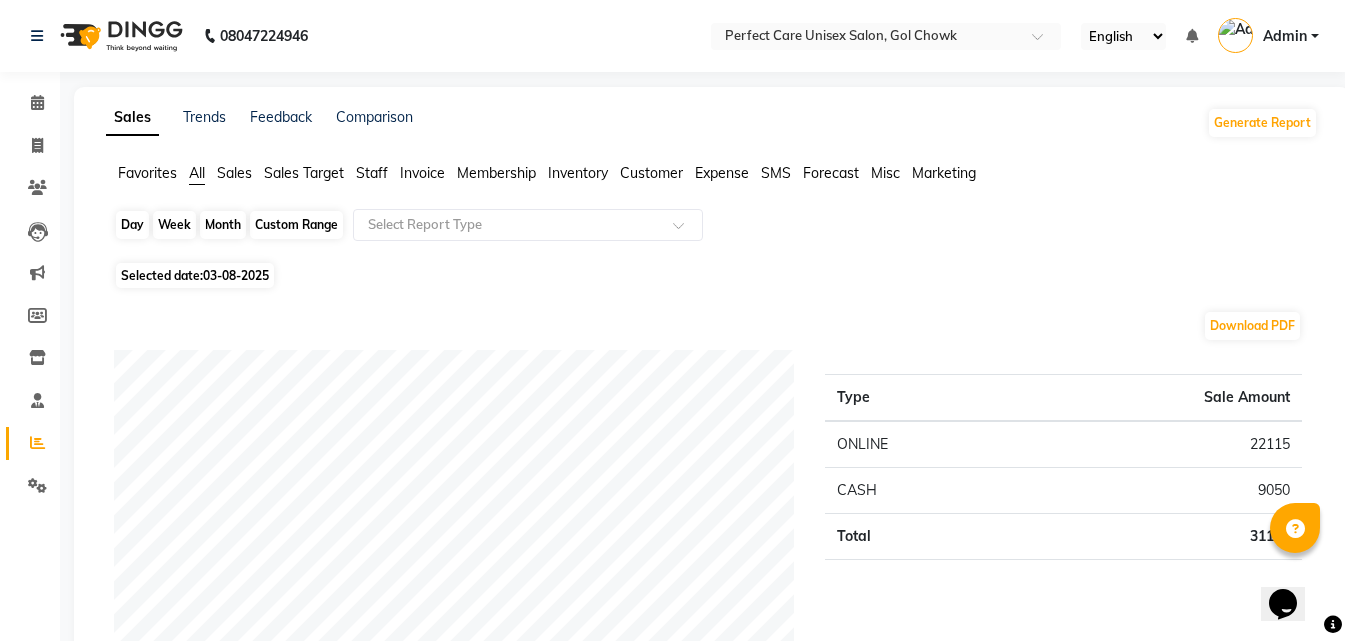 click on "Day" 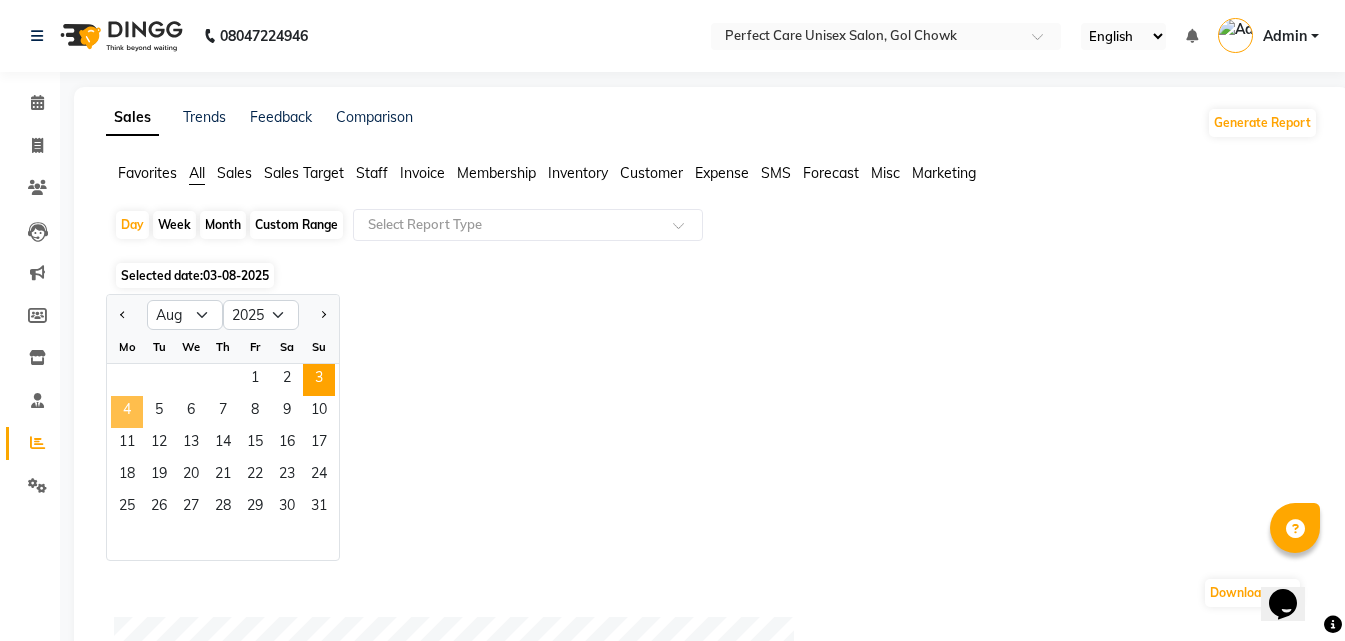 click on "4" 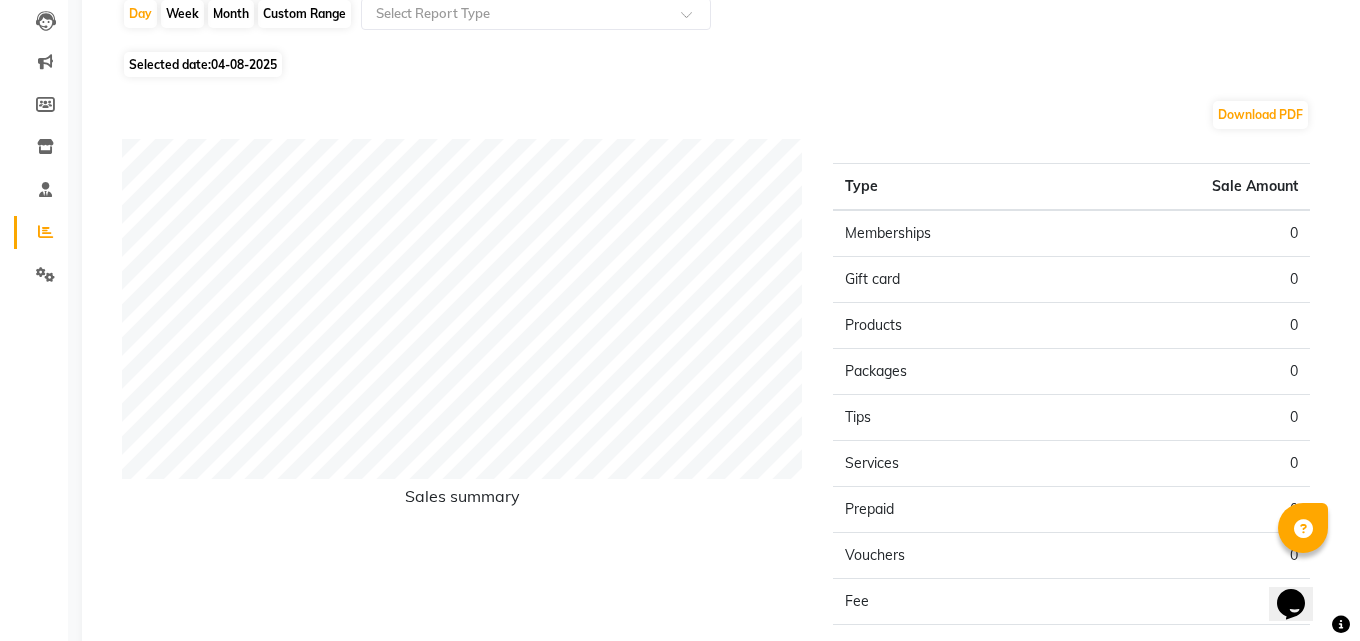 scroll, scrollTop: 0, scrollLeft: 0, axis: both 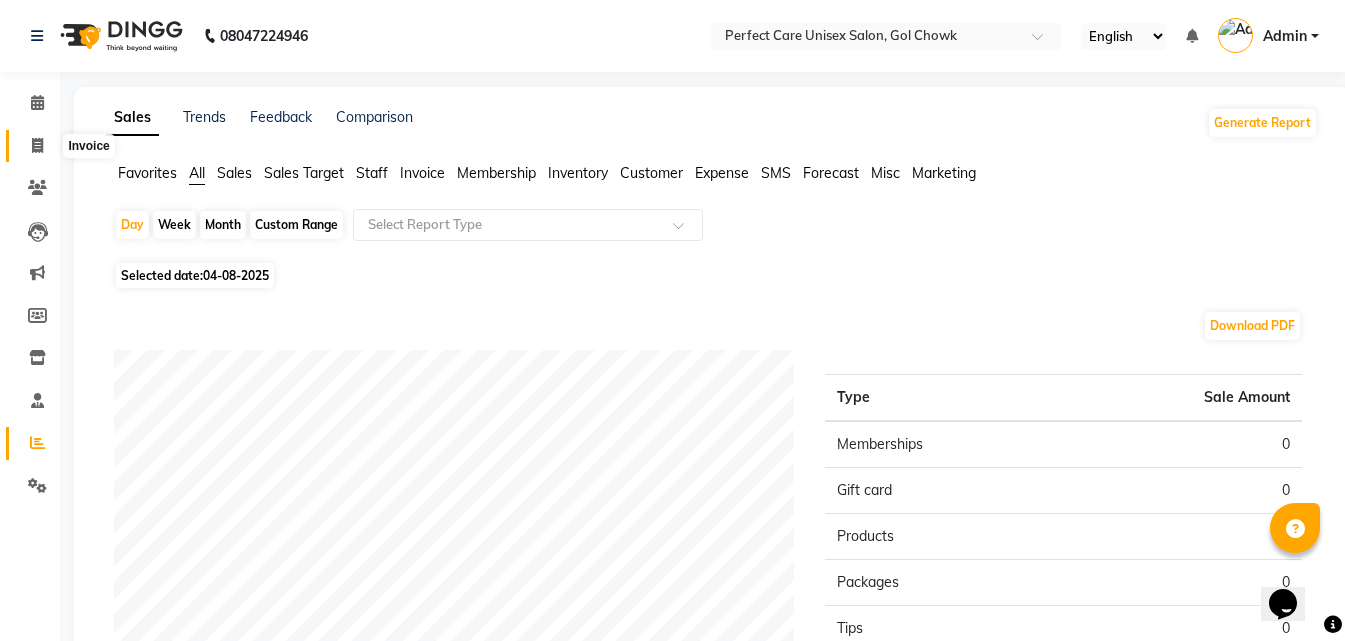 click 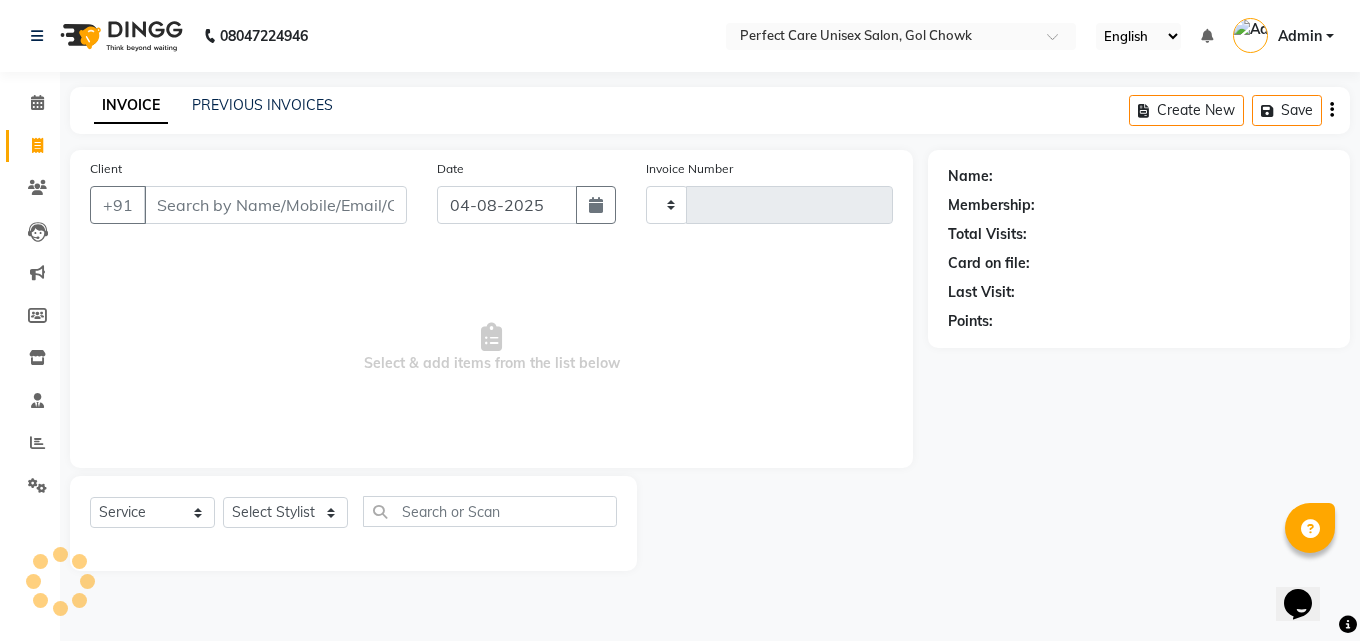 type on "2494" 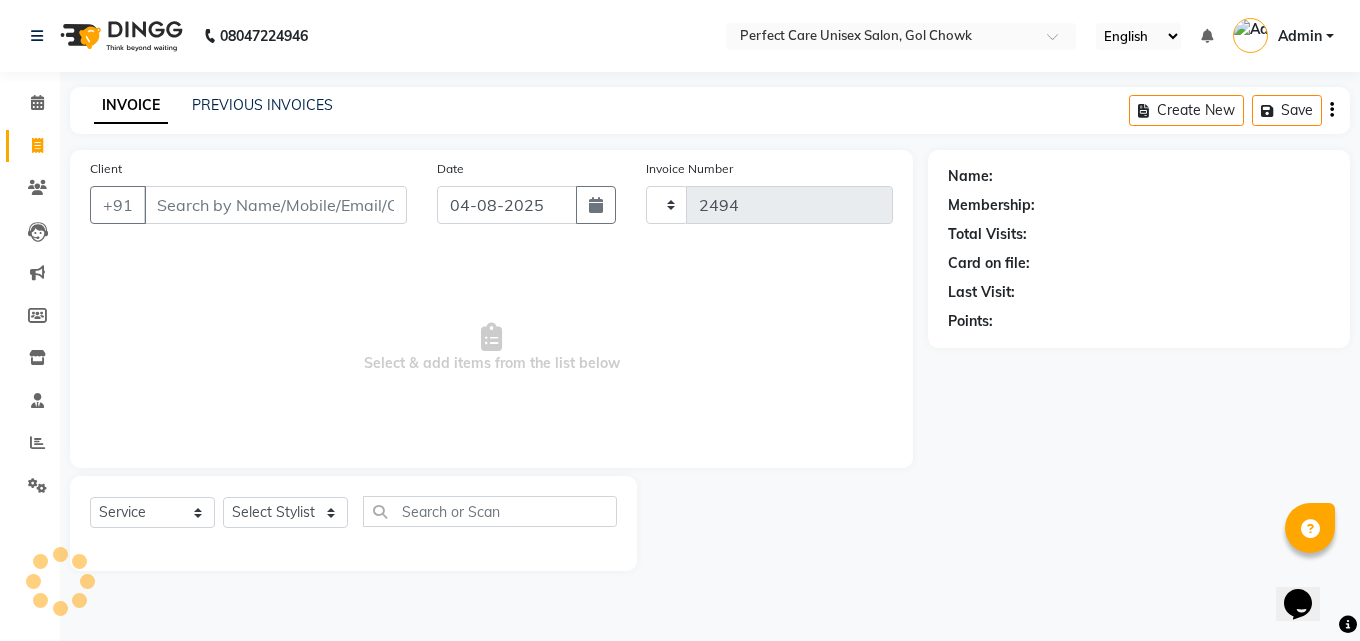 select on "4751" 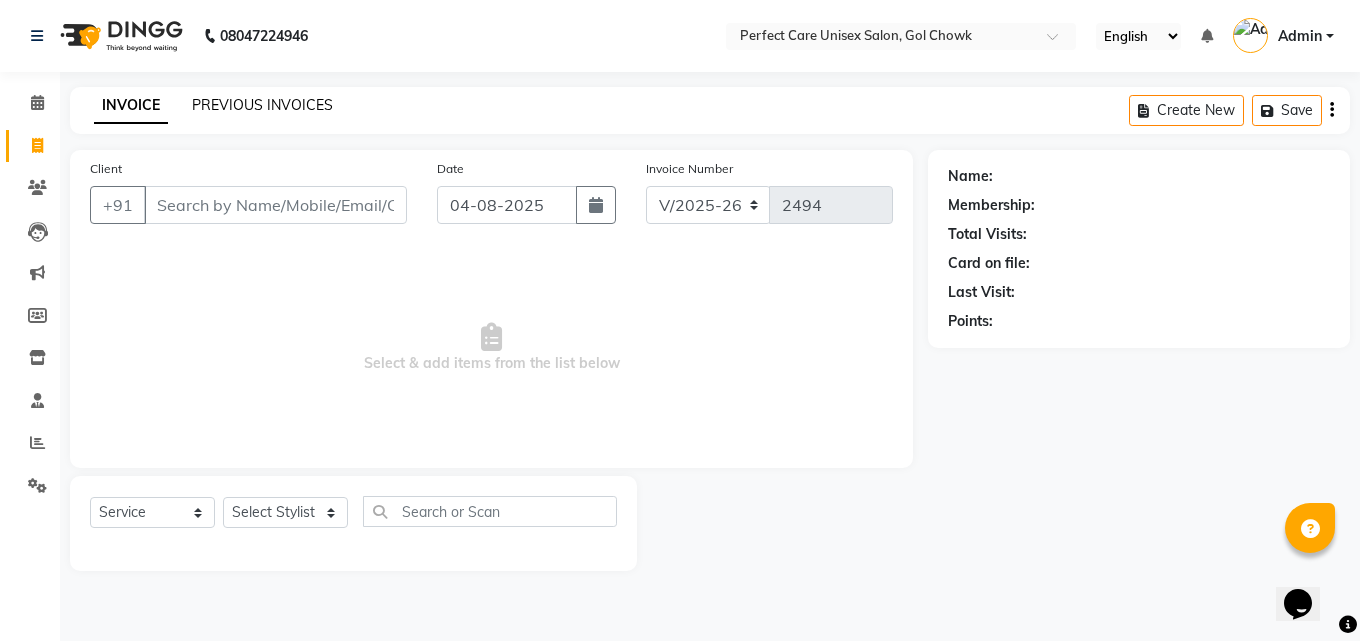 click on "PREVIOUS INVOICES" 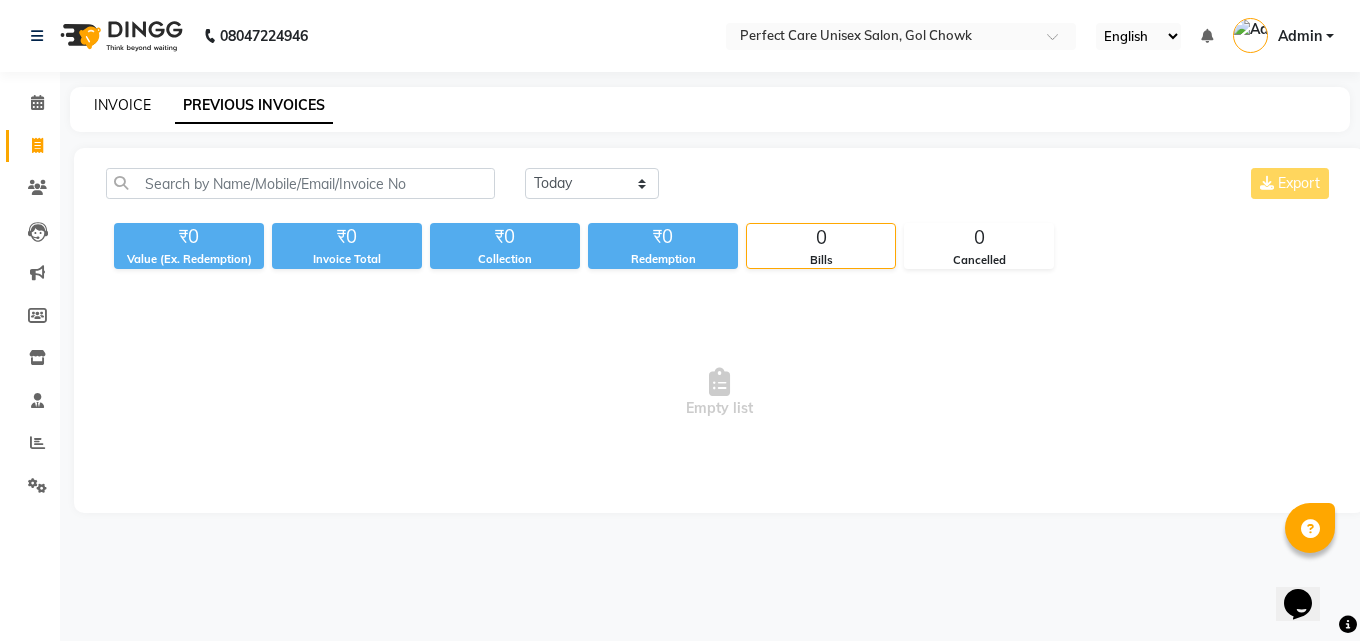 click on "INVOICE" 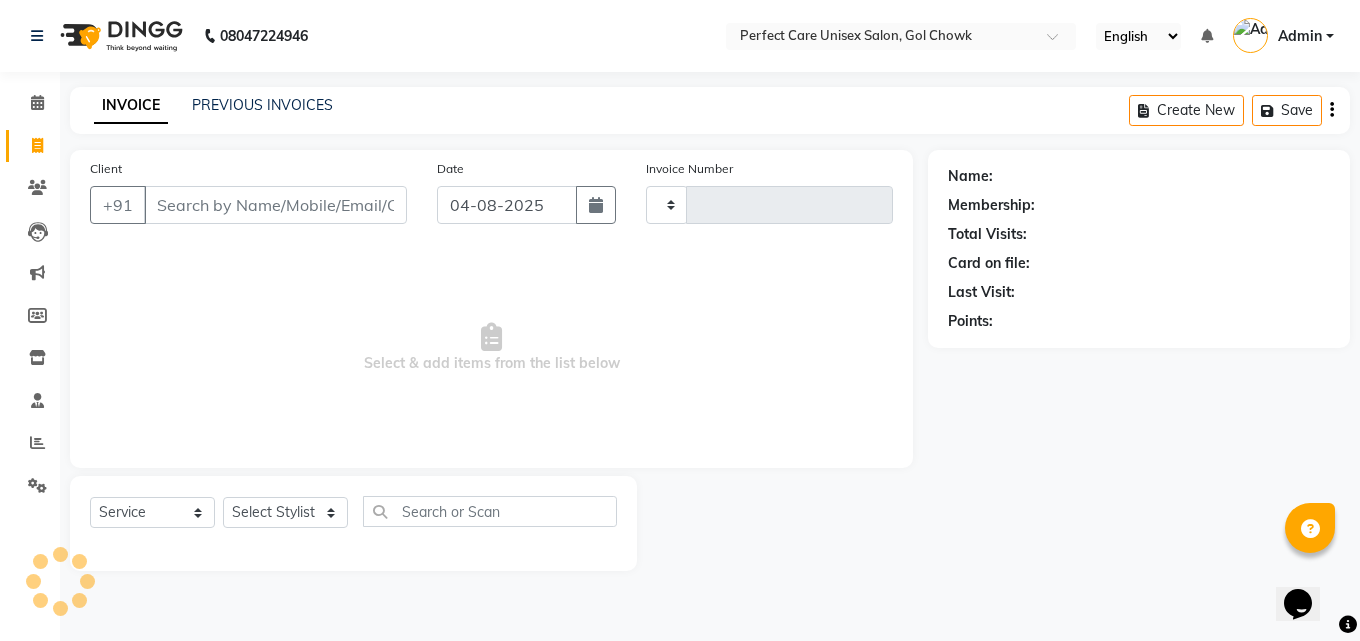 type on "2494" 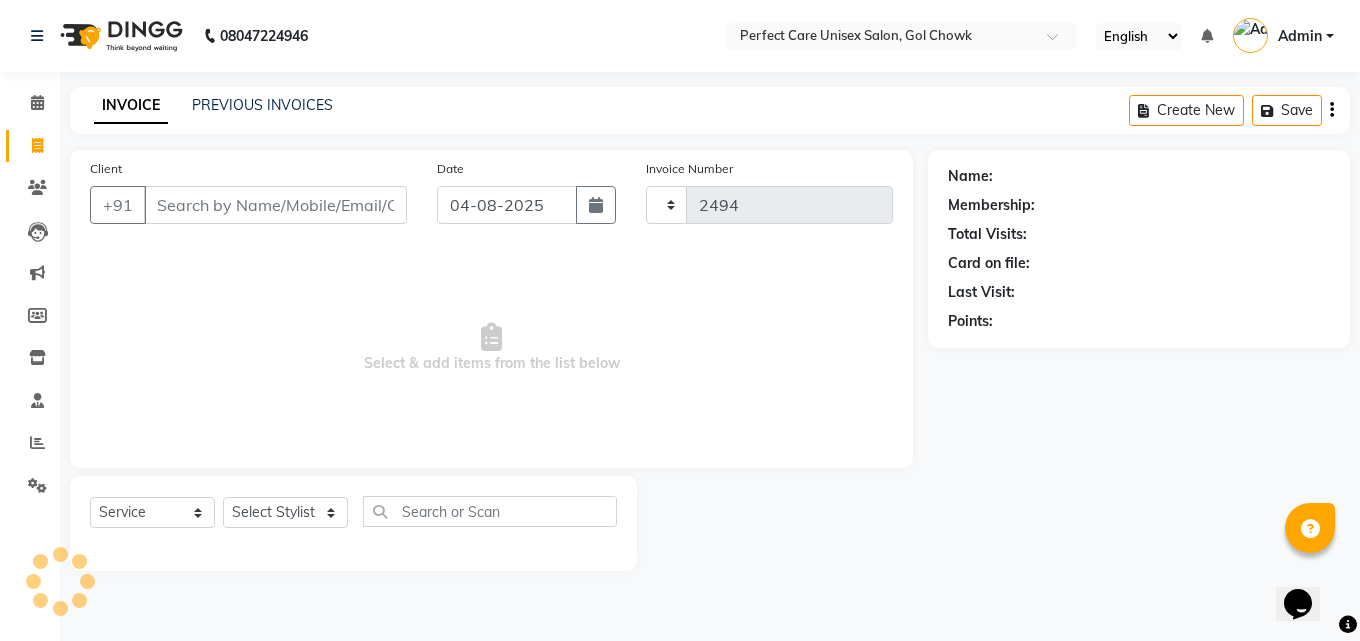 select on "4751" 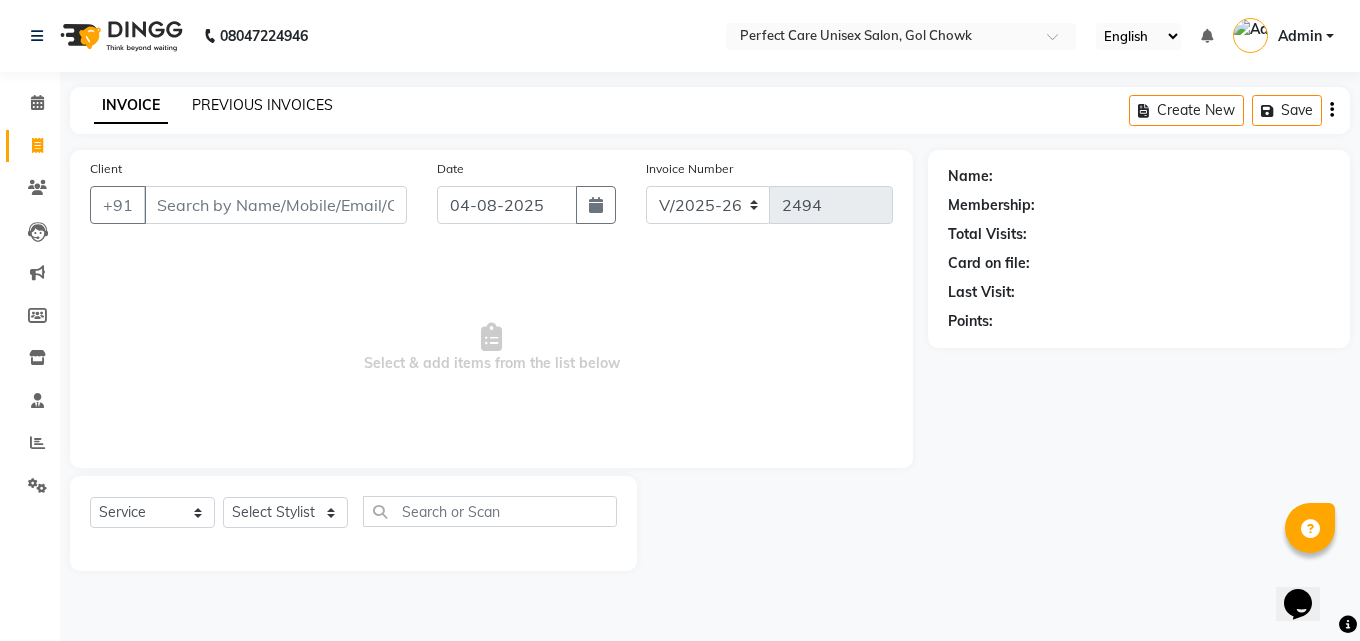 click on "PREVIOUS INVOICES" 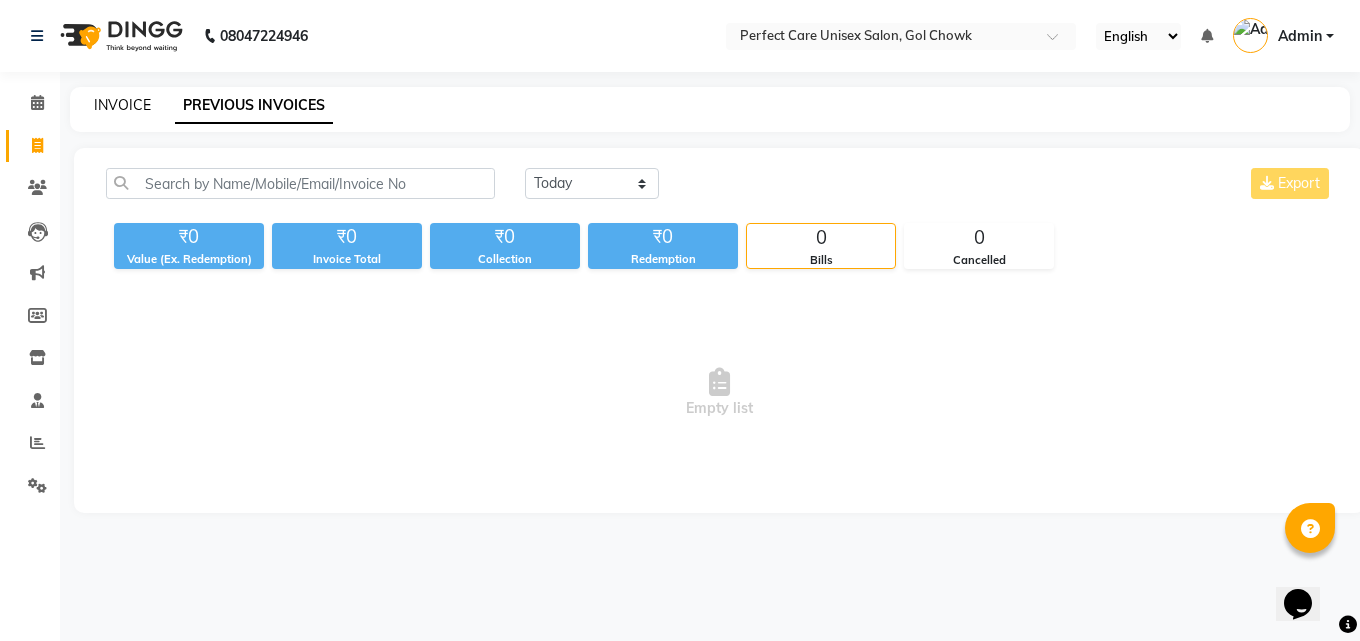 click on "INVOICE" 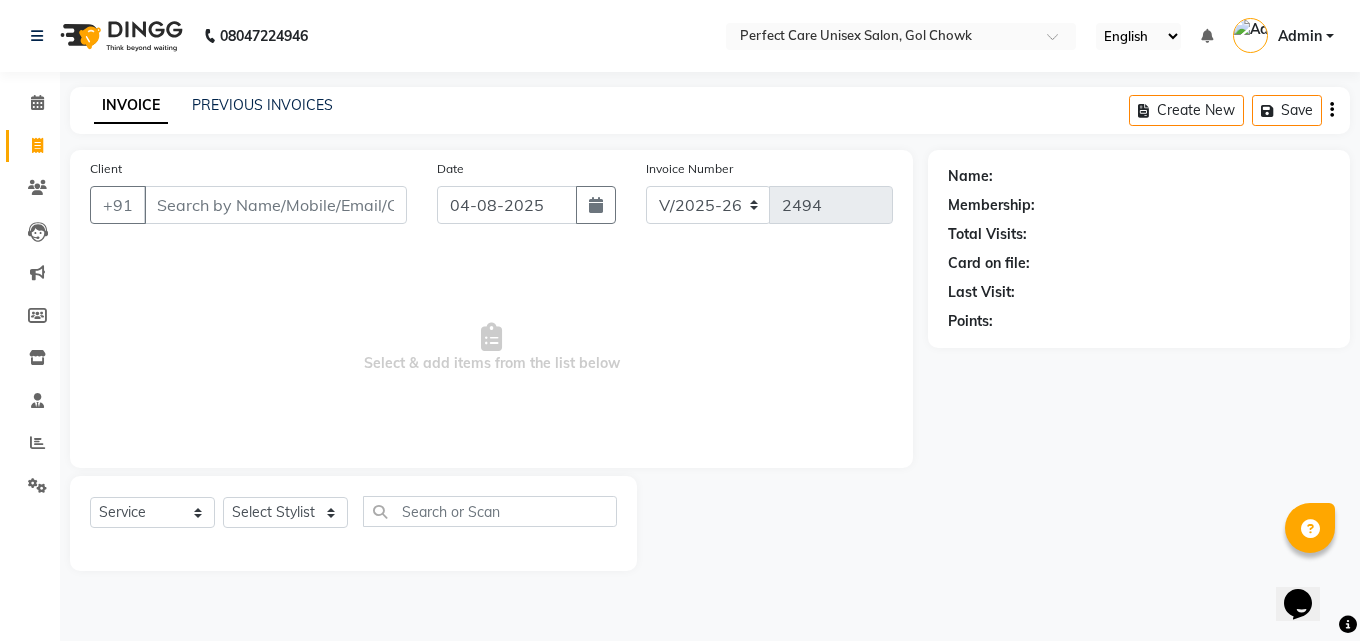 drag, startPoint x: 292, startPoint y: 347, endPoint x: 288, endPoint y: 290, distance: 57.14018 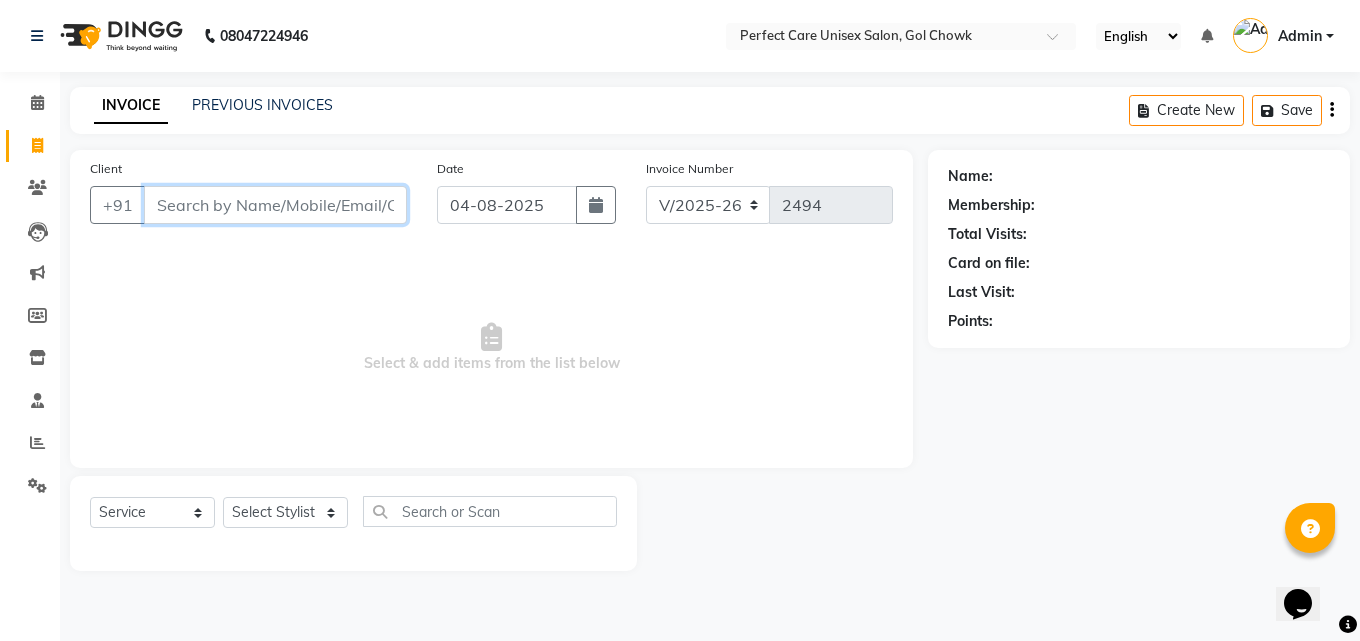 click on "Client" at bounding box center (275, 205) 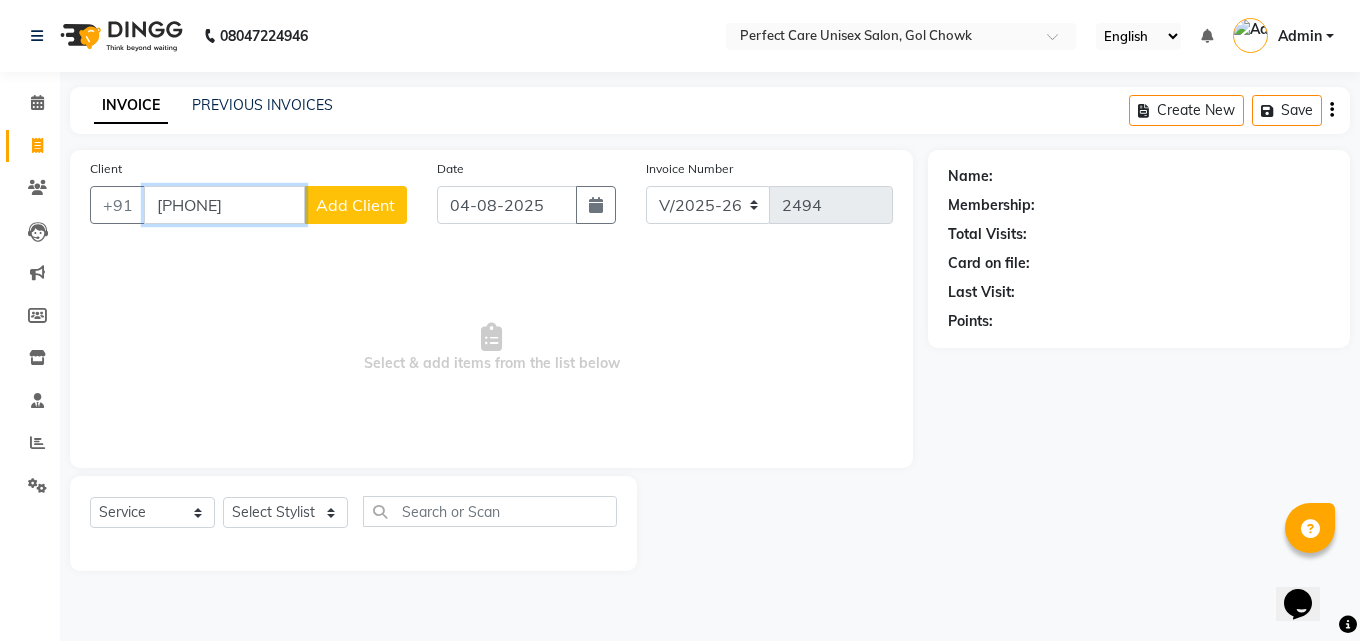 type on "[PHONE]" 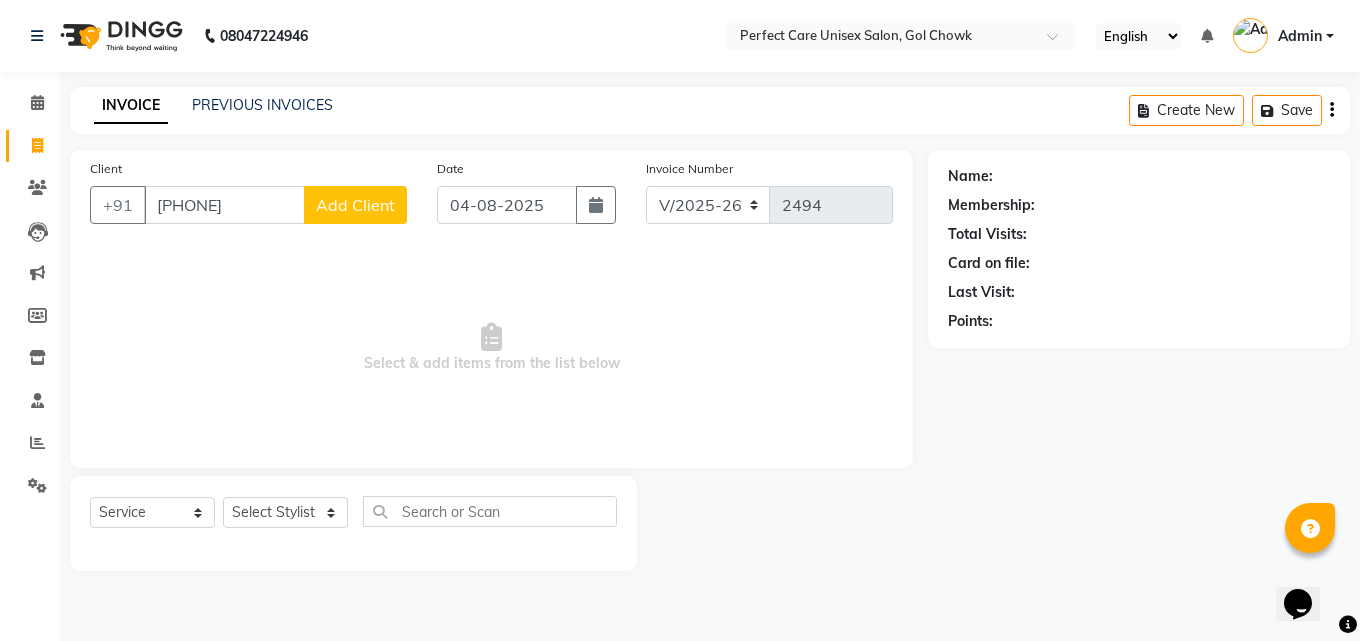 click on "Add Client" 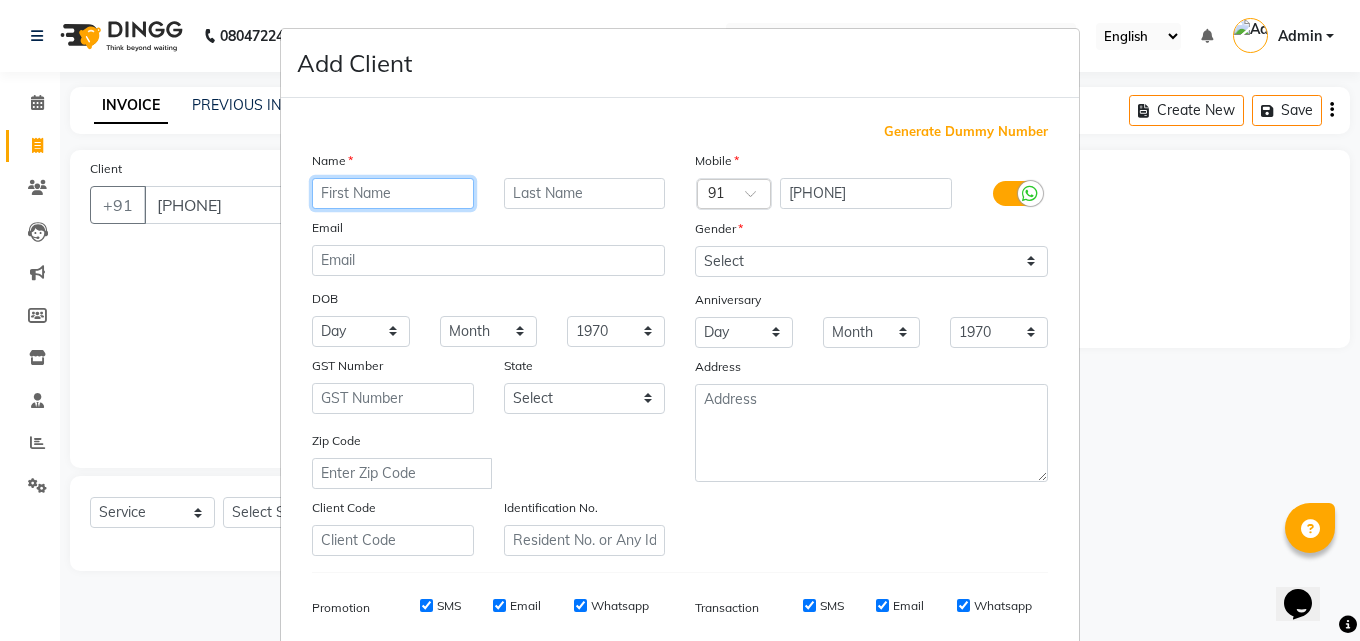 click at bounding box center (393, 193) 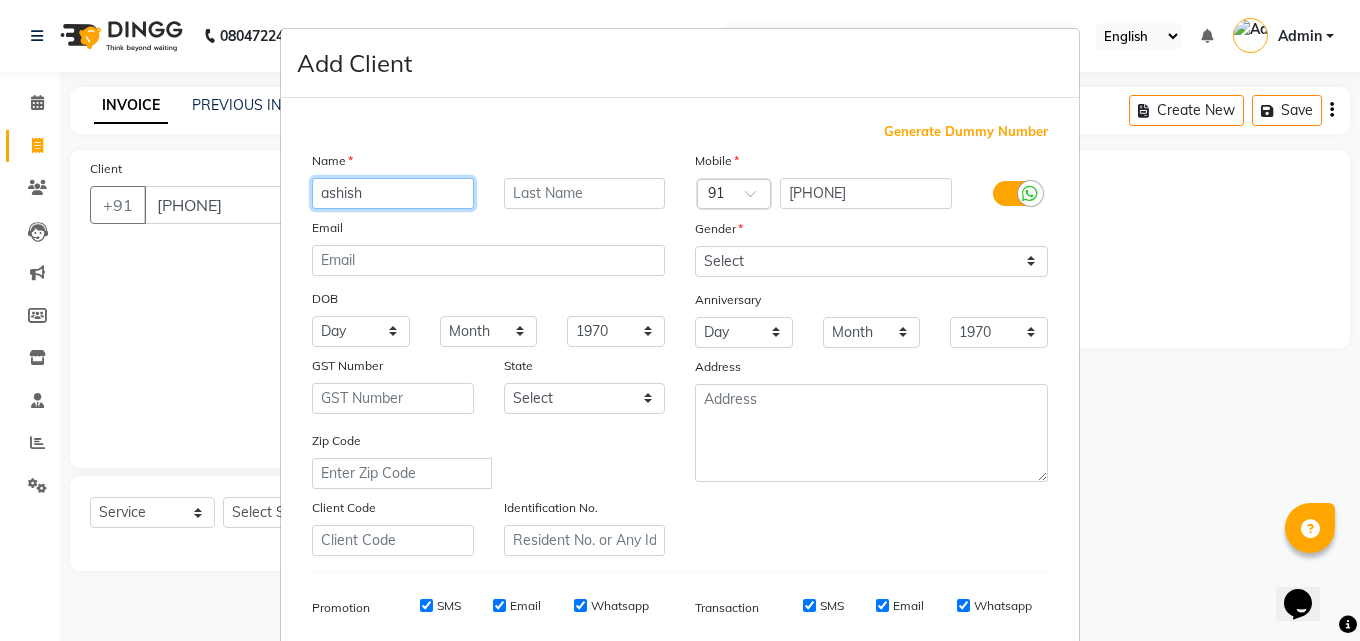 type on "ashish" 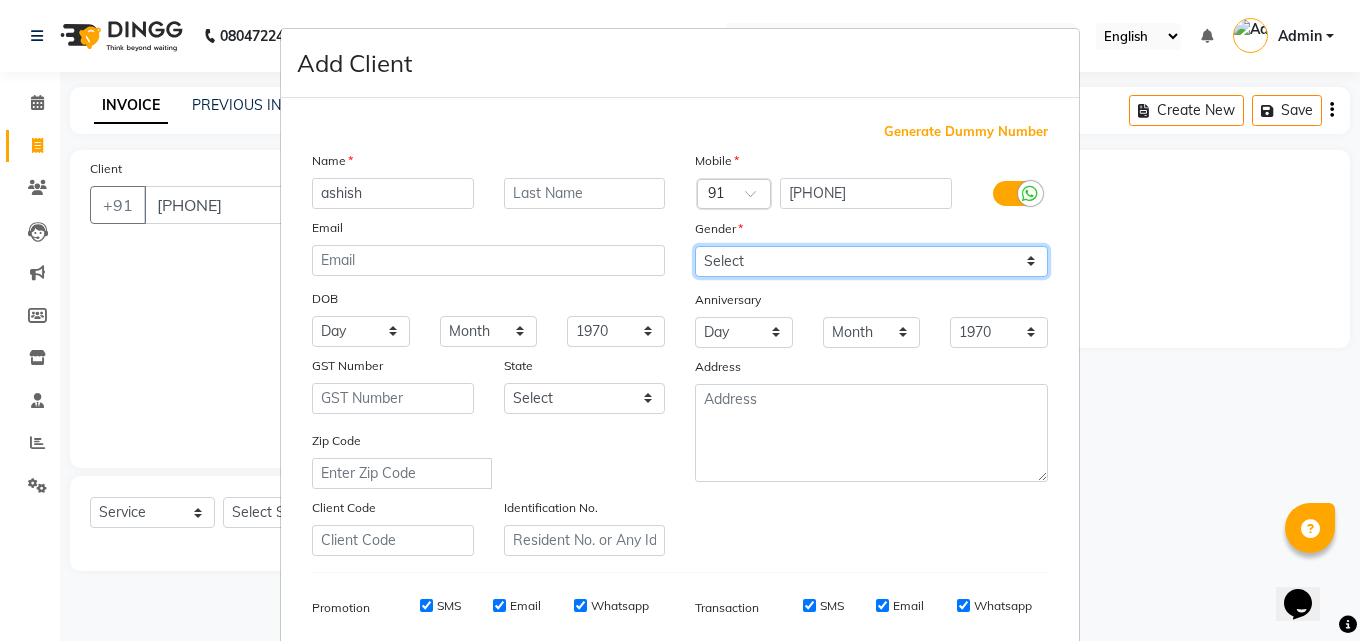 click on "Select Male Female Other Prefer Not To Say" at bounding box center [871, 261] 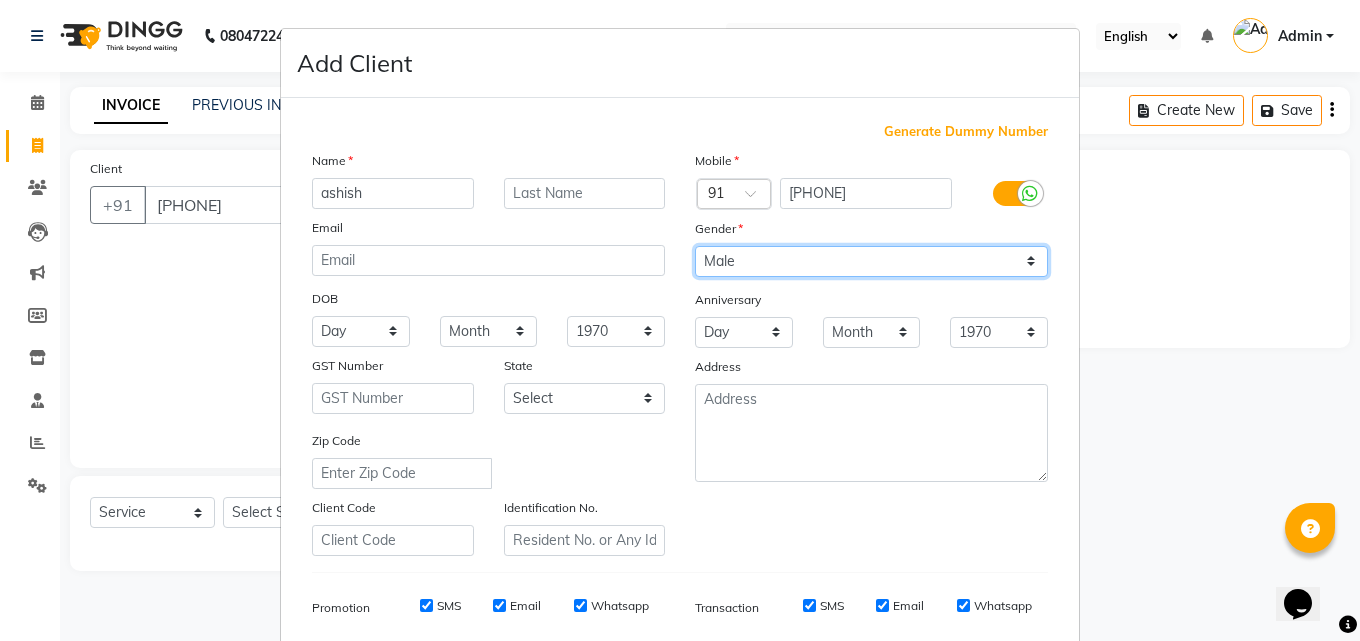 click on "Select Male Female Other Prefer Not To Say" at bounding box center (871, 261) 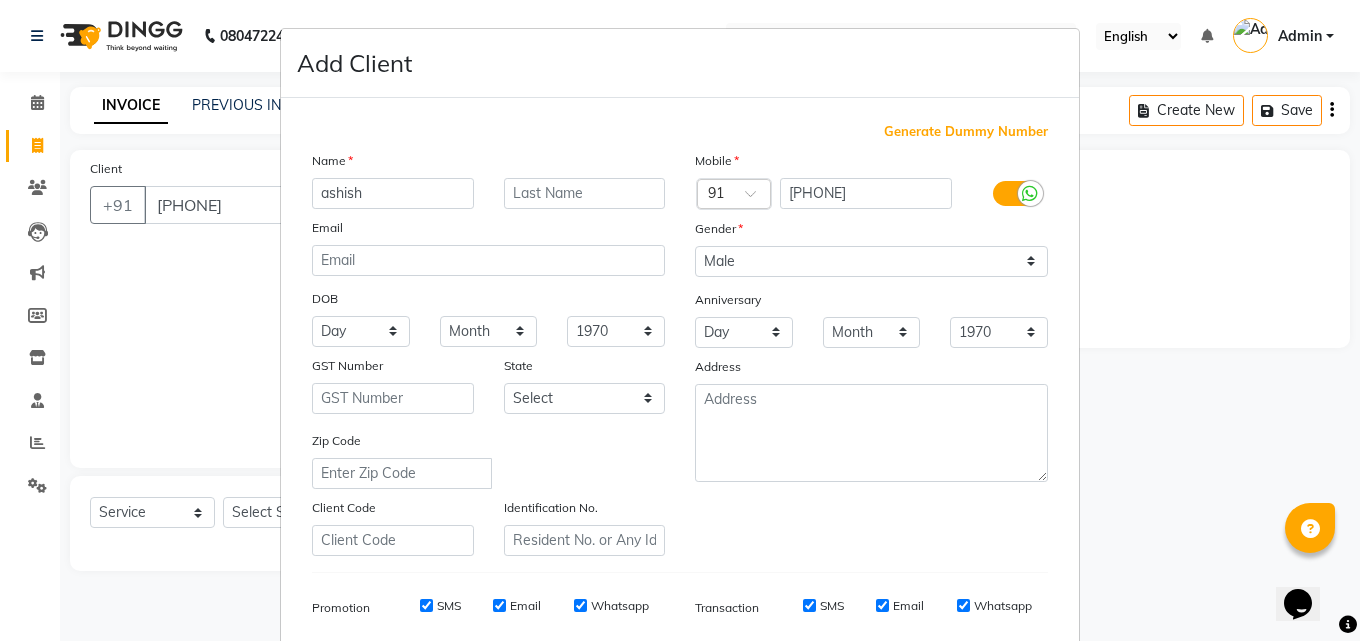 click on "Month January February March April May June July August September October November December" at bounding box center [872, 332] 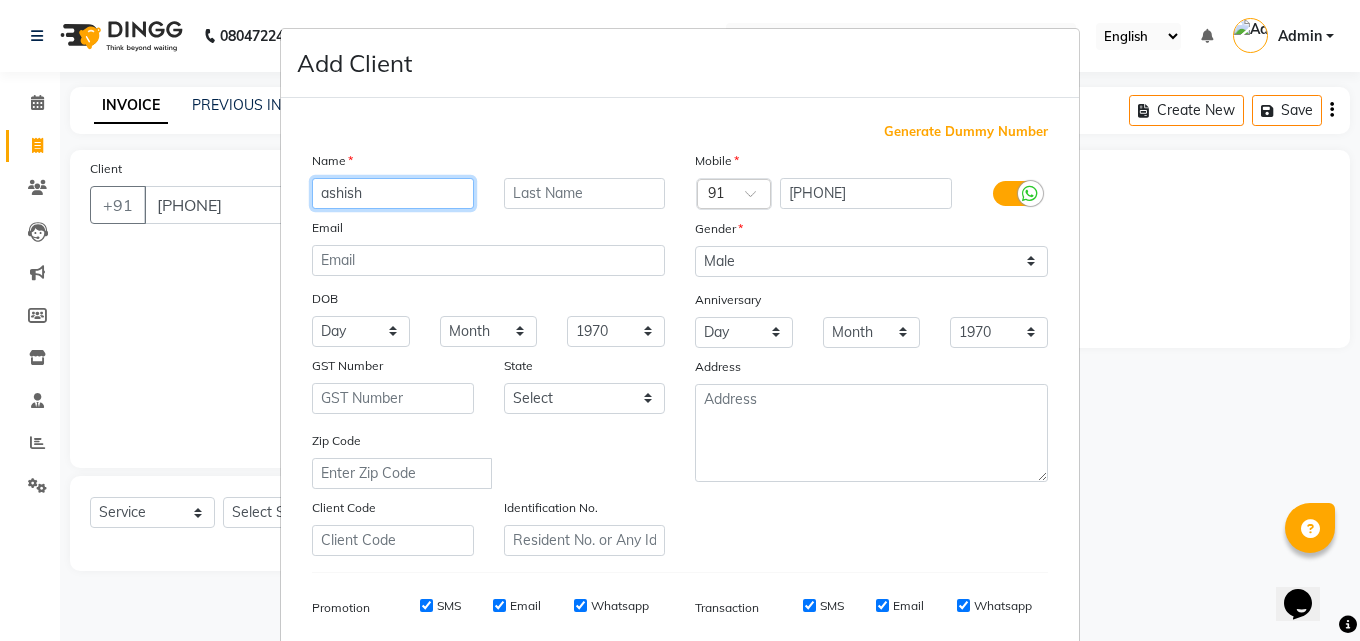 click on "ashish" at bounding box center (393, 193) 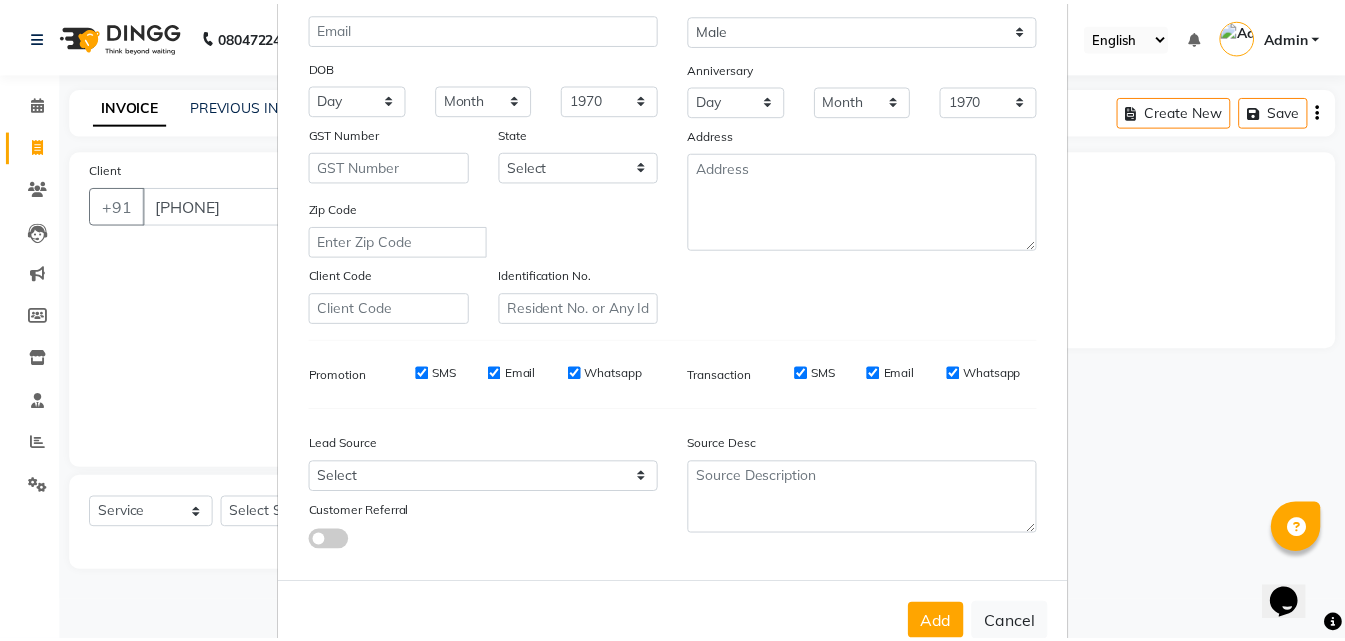 scroll, scrollTop: 282, scrollLeft: 0, axis: vertical 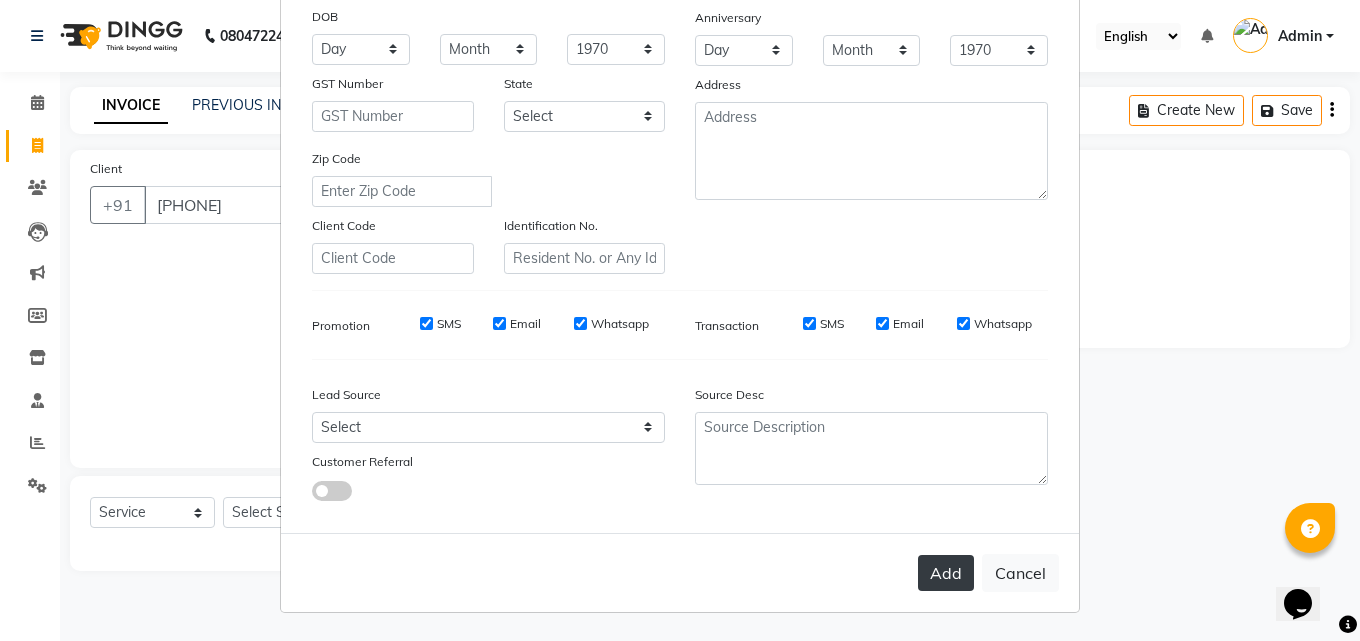 type on "Ashish" 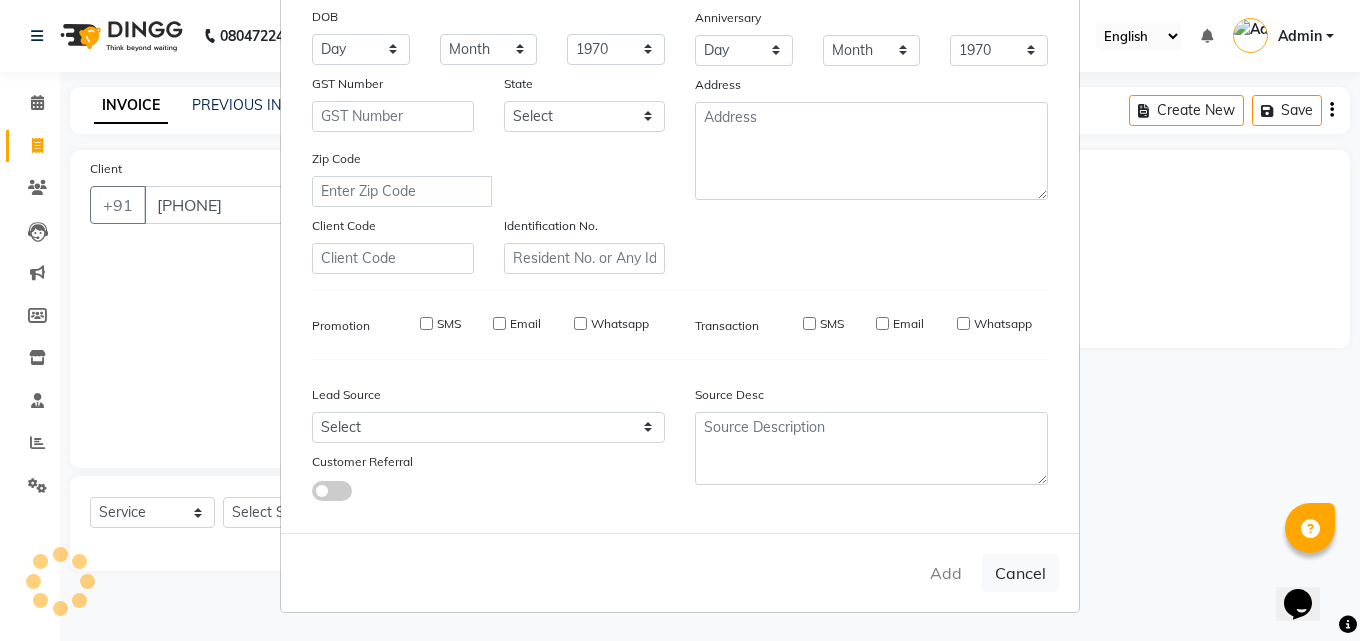 type 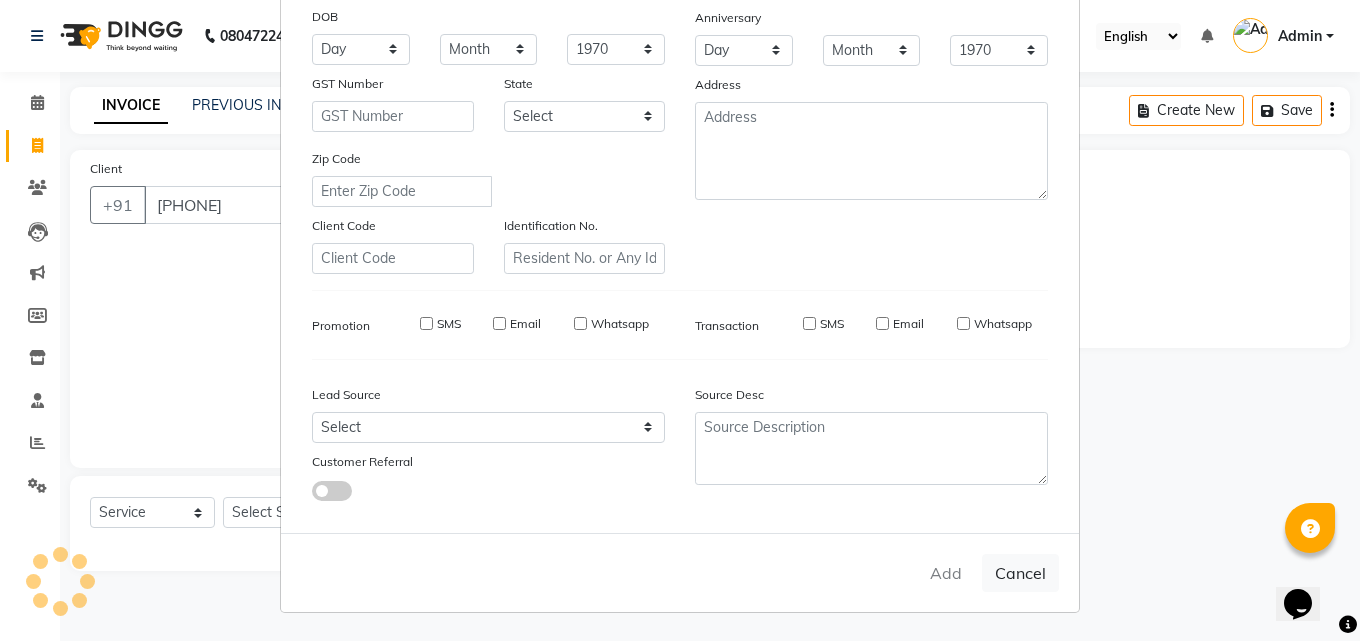 select 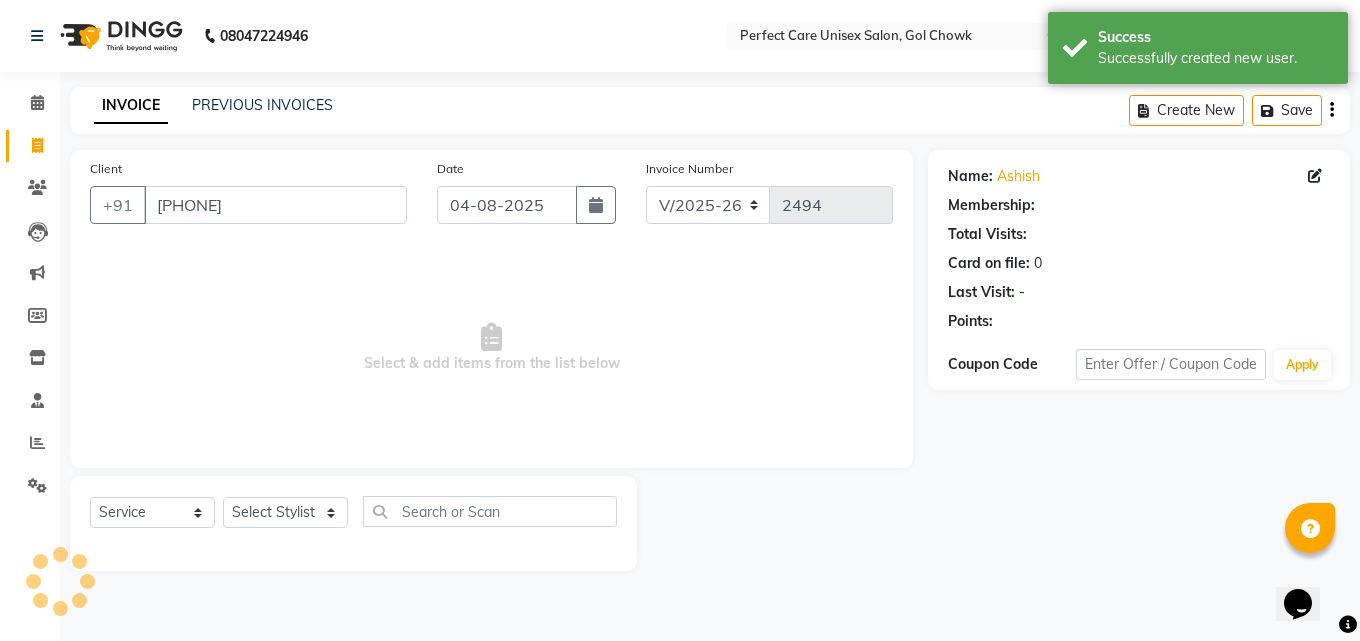 select on "1: Object" 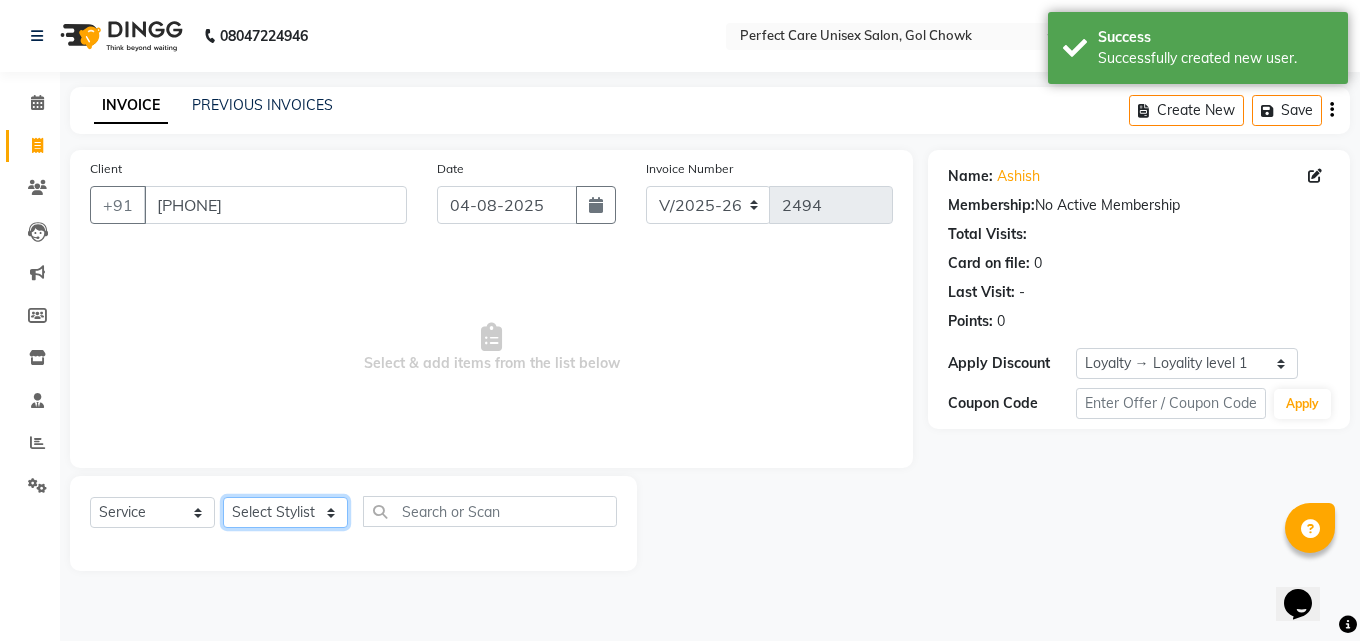 click on "Select Stylist MISS [LAST] MISS [LAST] MISS [LAST]  MISS [LAST] MISS [LAST] MISS.[LAST]  MISS.[LAST]  MISS [LAST] MISS. [LAST] MISS [LAST] mohbat MR. [LAST] MR.[LAST] MR. [LAST] MR. [LAST]  MR [LAST] MR. [LAST] MR. [LAST] MR.[LAST] MR. [LAST] MR.[LAST] MR. [LAST] MR.[LAST] MR.[LAST] MR.[LAST] MS [LAST] NONE [FIRST]" 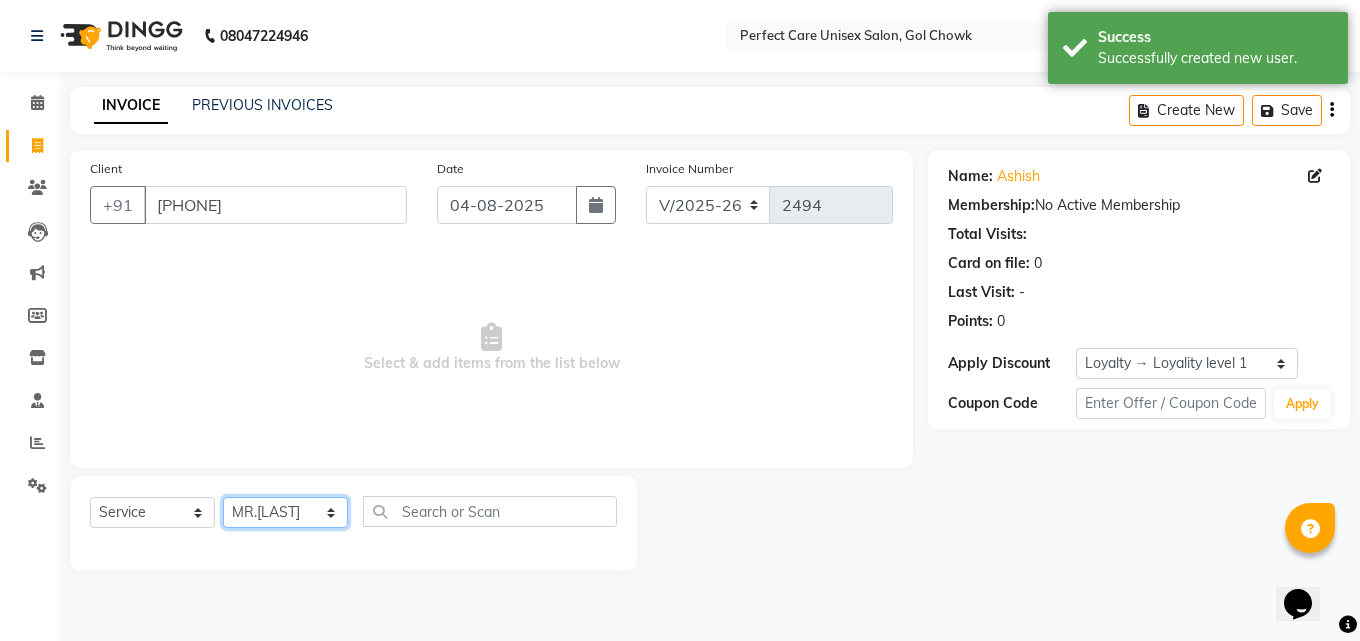 click on "Select Stylist MISS [LAST] MISS [LAST] MISS [LAST]  MISS [LAST] MISS [LAST] MISS.[LAST]  MISS.[LAST]  MISS [LAST] MISS. [LAST] MISS [LAST] mohbat MR. [LAST] MR.[LAST] MR. [LAST] MR. [LAST]  MR [LAST] MR. [LAST] MR. [LAST] MR.[LAST] MR. [LAST] MR.[LAST] MR. [LAST] MR.[LAST] MR.[LAST] MR.[LAST] MS [LAST] NONE [FIRST]" 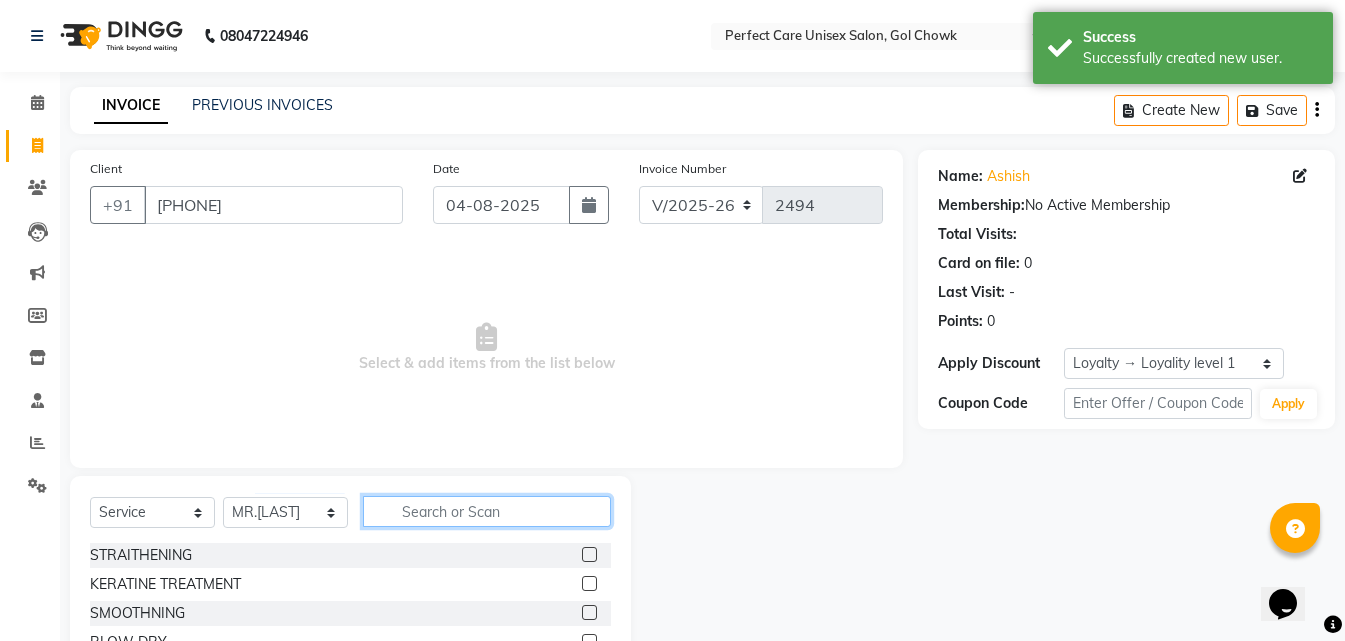 click 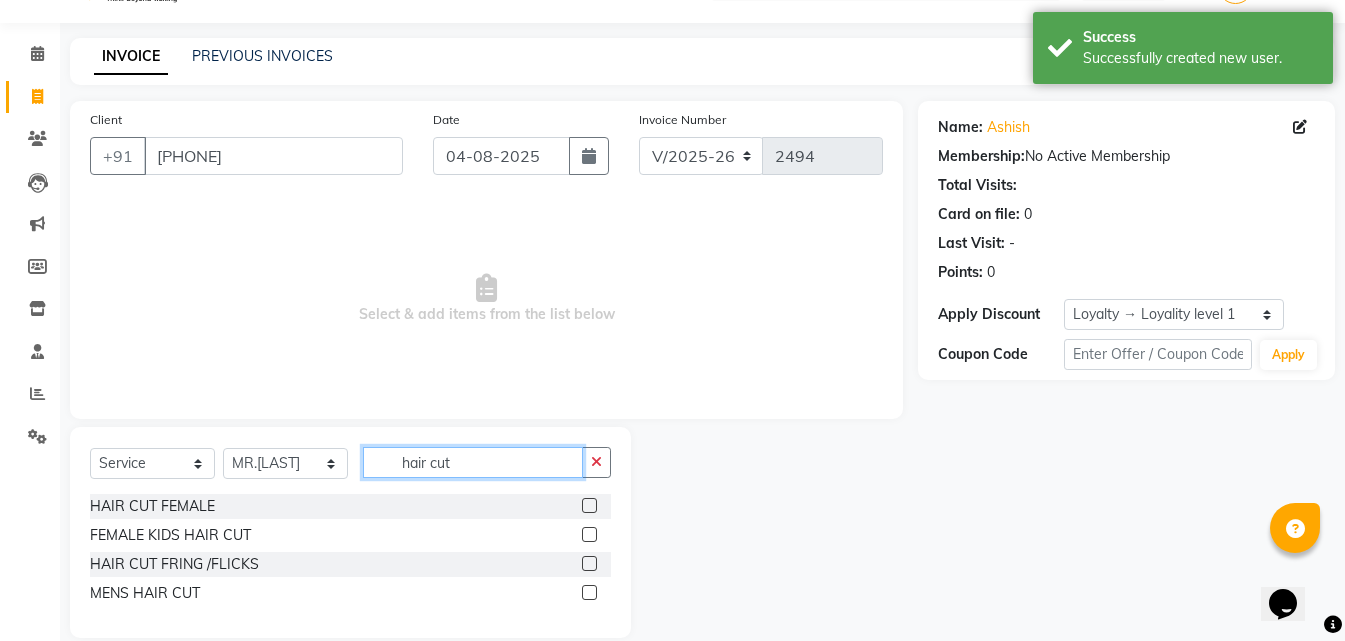 scroll, scrollTop: 76, scrollLeft: 0, axis: vertical 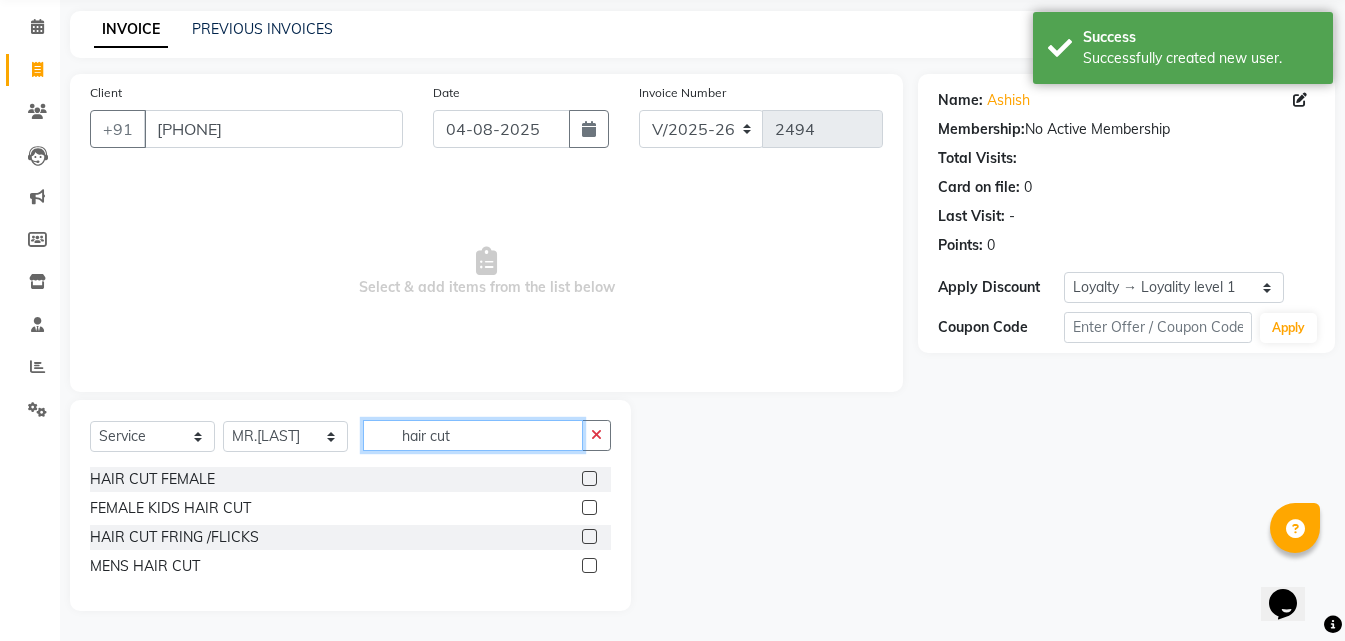 type on "hair cut" 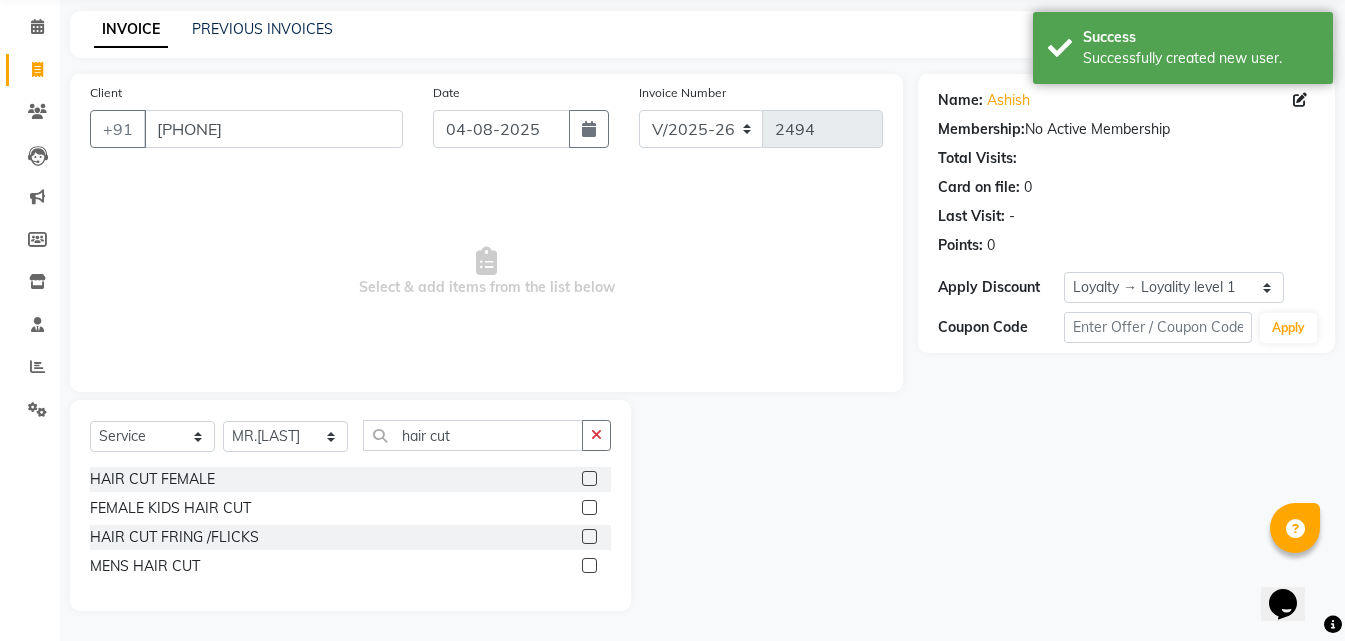 click 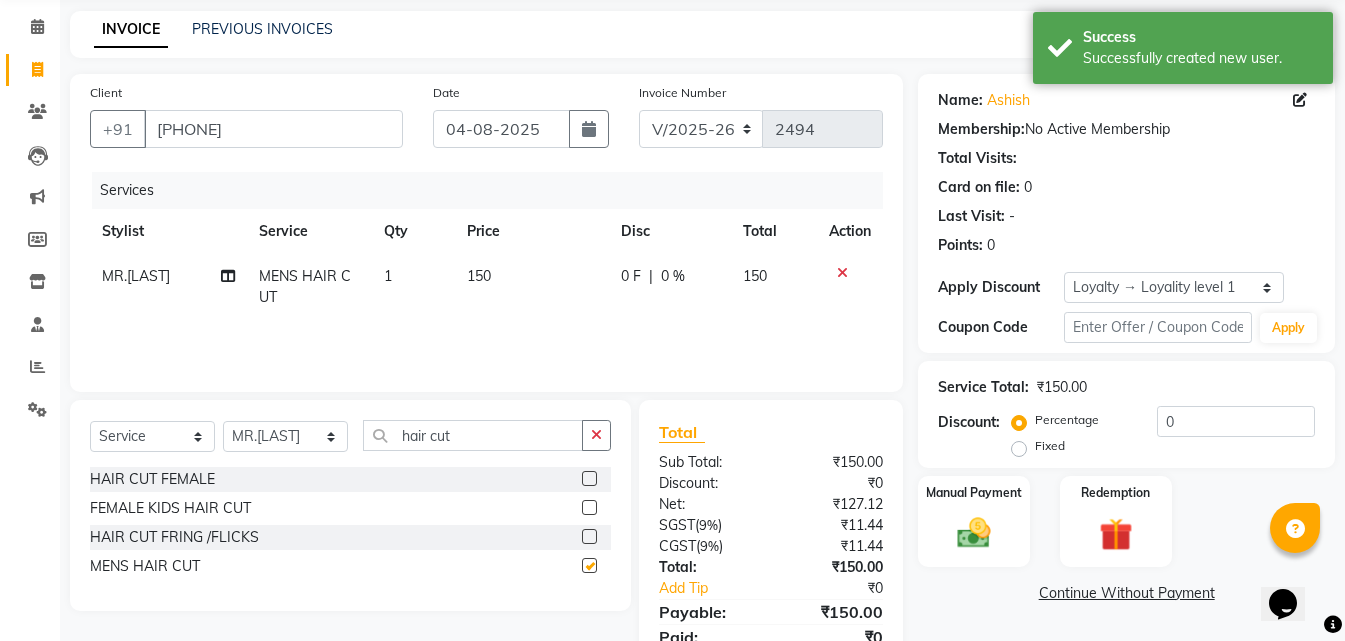 checkbox on "false" 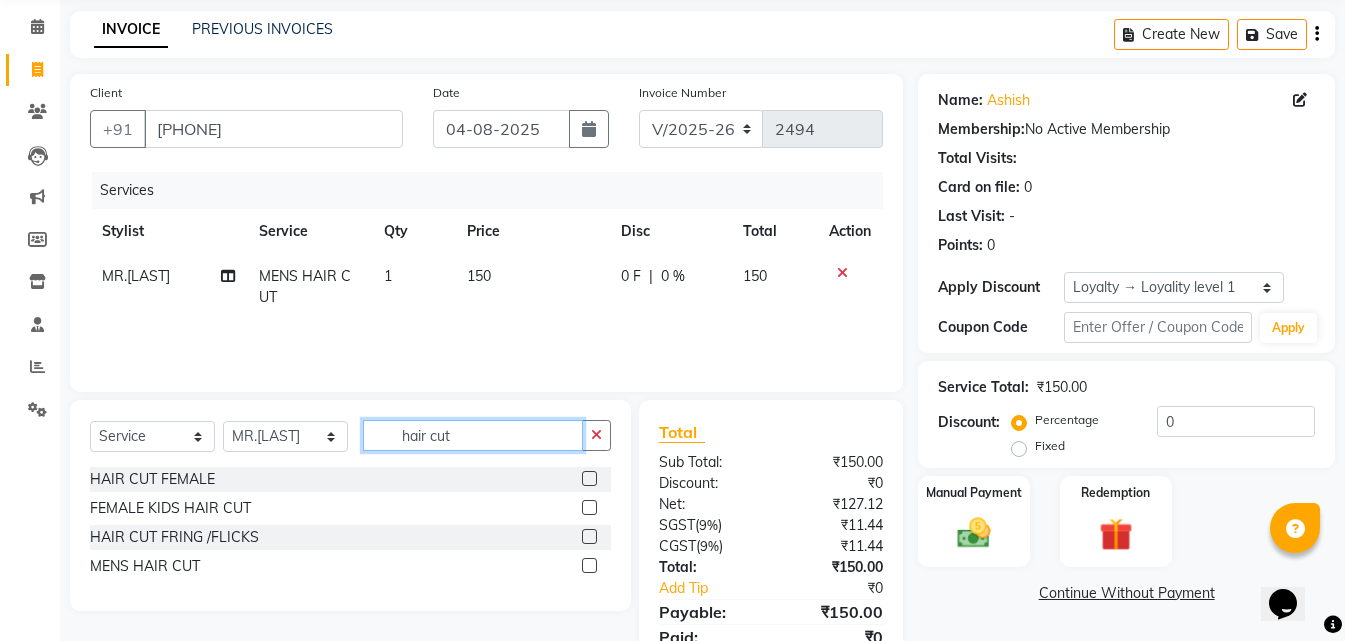 drag, startPoint x: 470, startPoint y: 427, endPoint x: 356, endPoint y: 428, distance: 114.00439 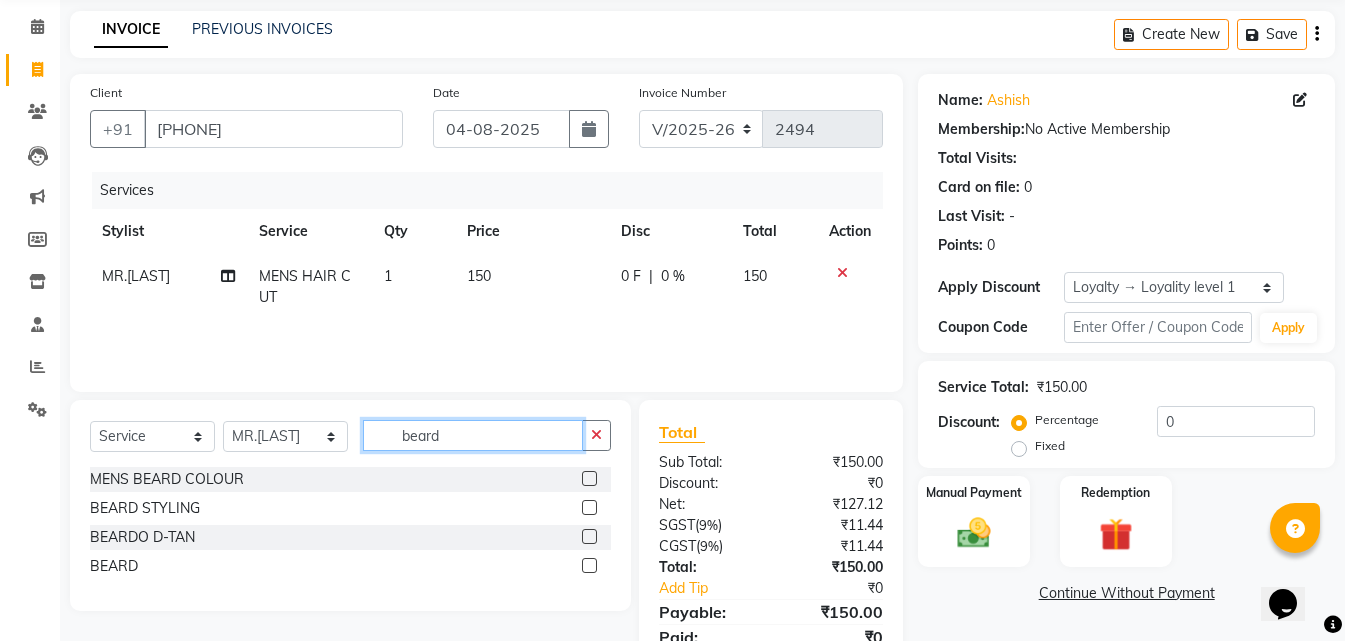 type on "beard" 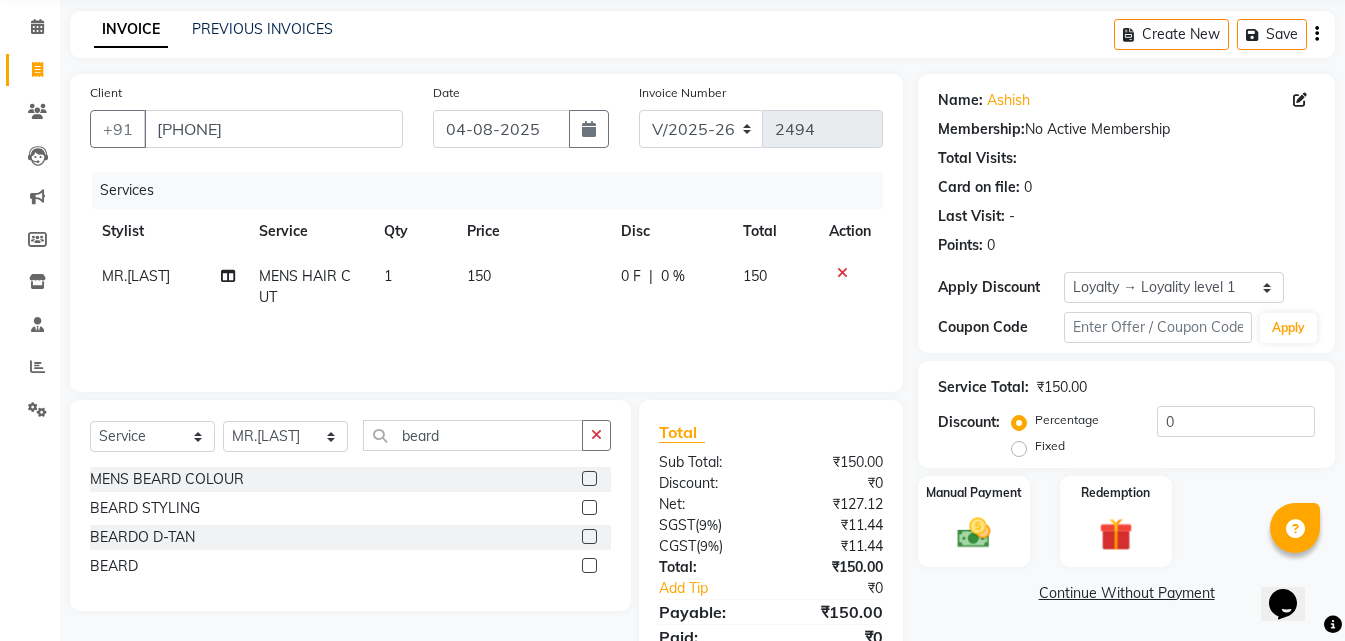 click 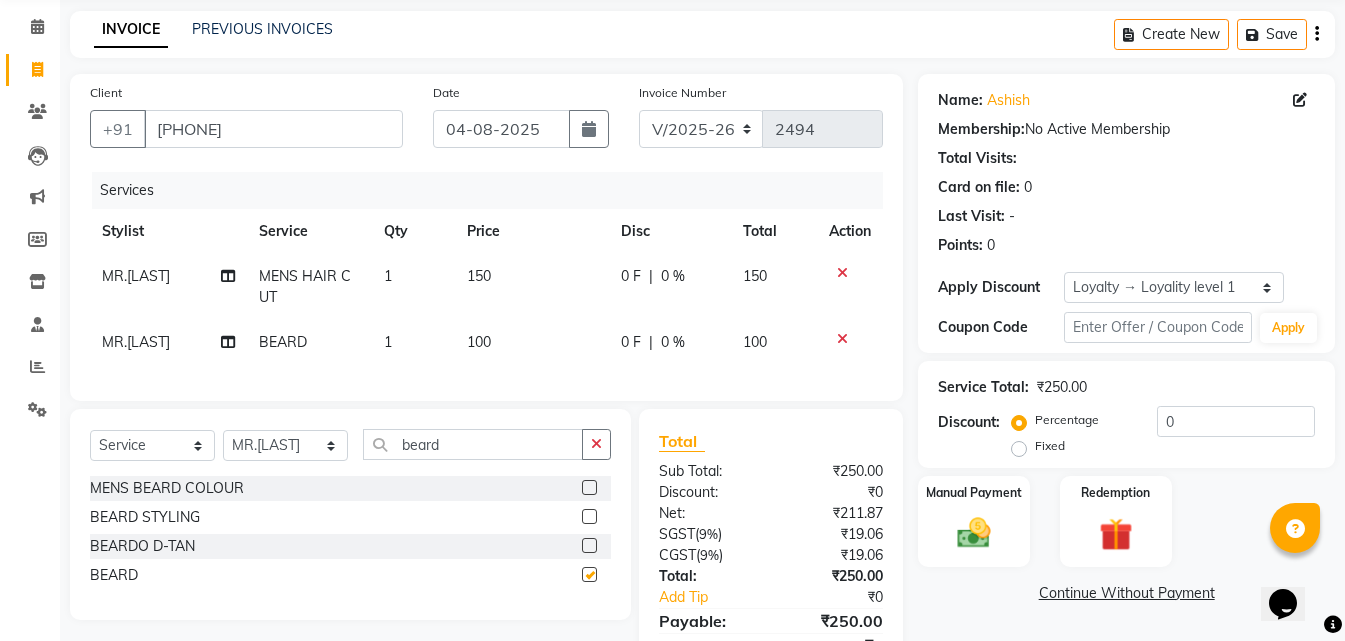 checkbox on "false" 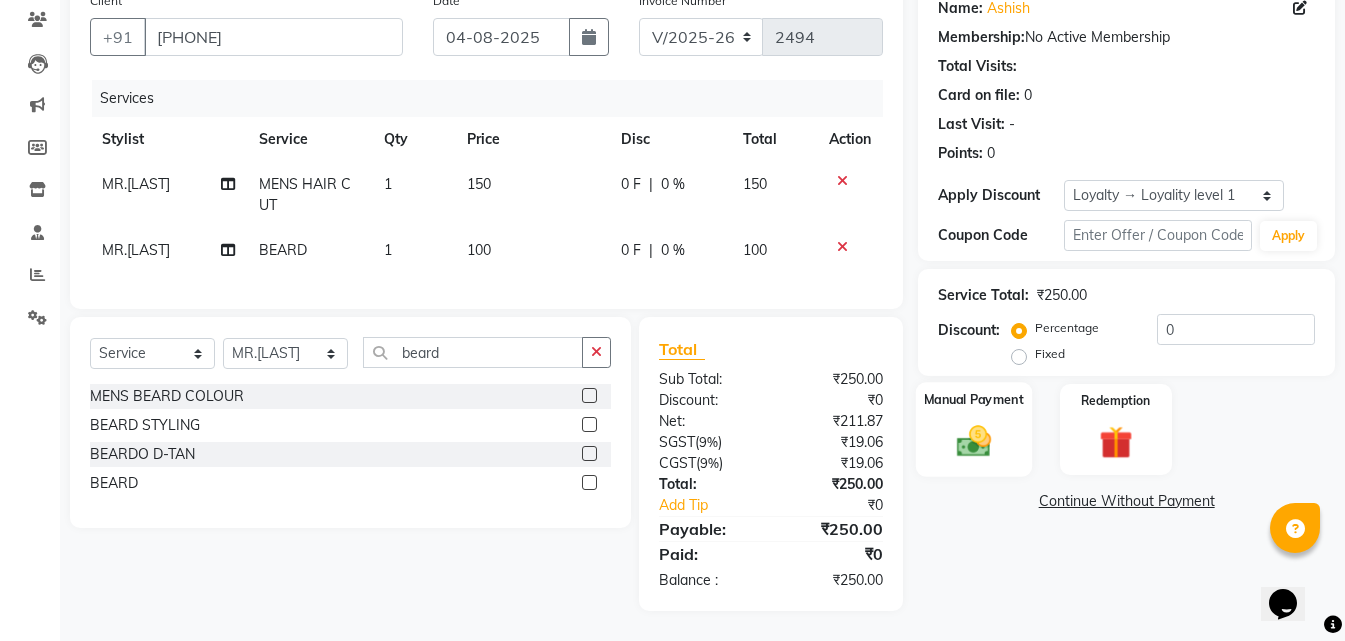 scroll, scrollTop: 183, scrollLeft: 0, axis: vertical 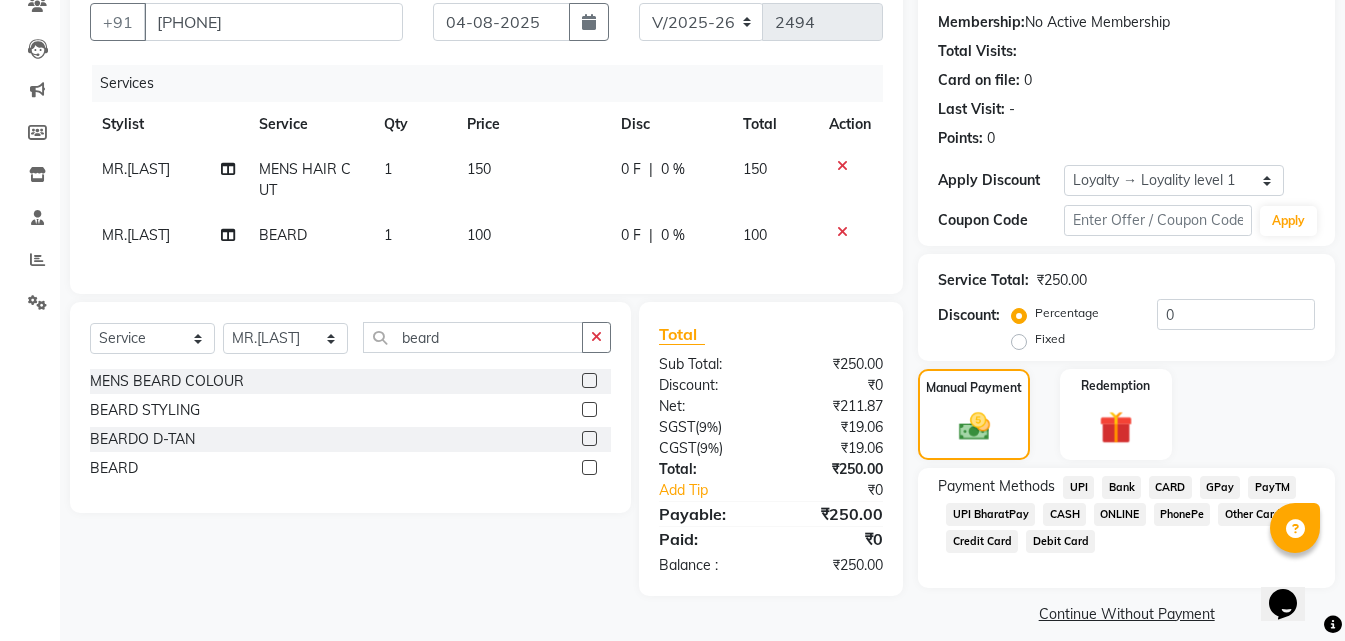 click on "ONLINE" 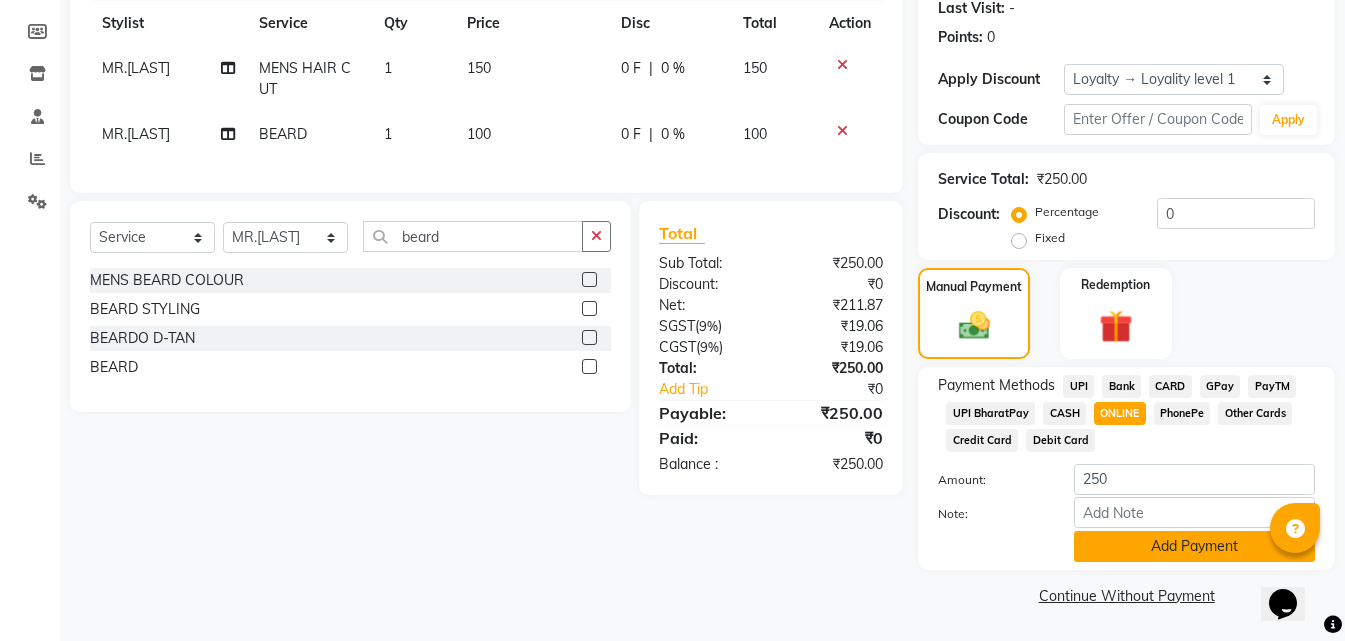 click on "Add Payment" 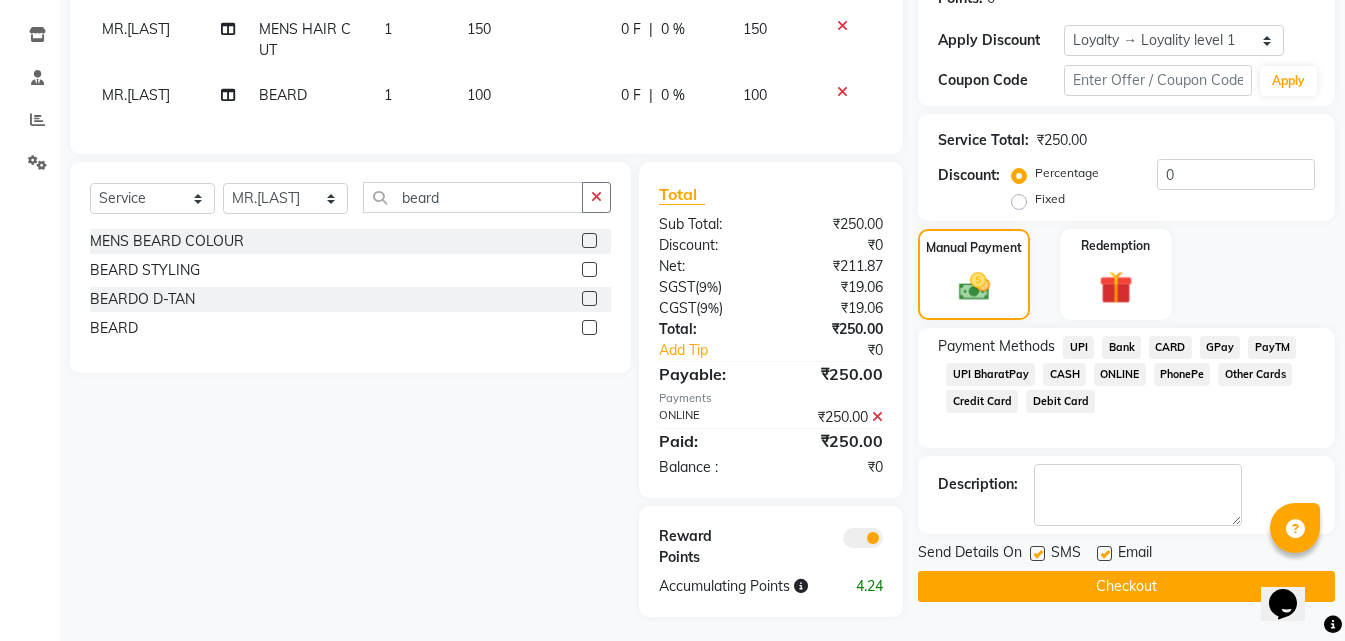 scroll, scrollTop: 344, scrollLeft: 0, axis: vertical 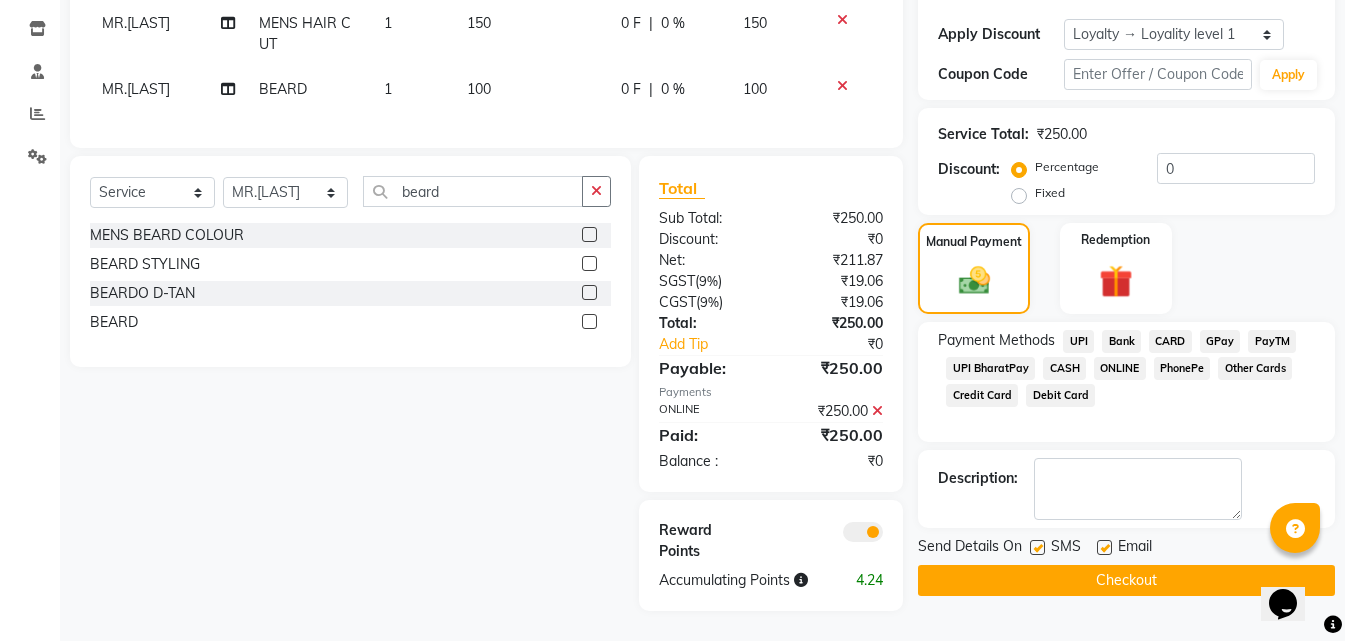 click on "Checkout" 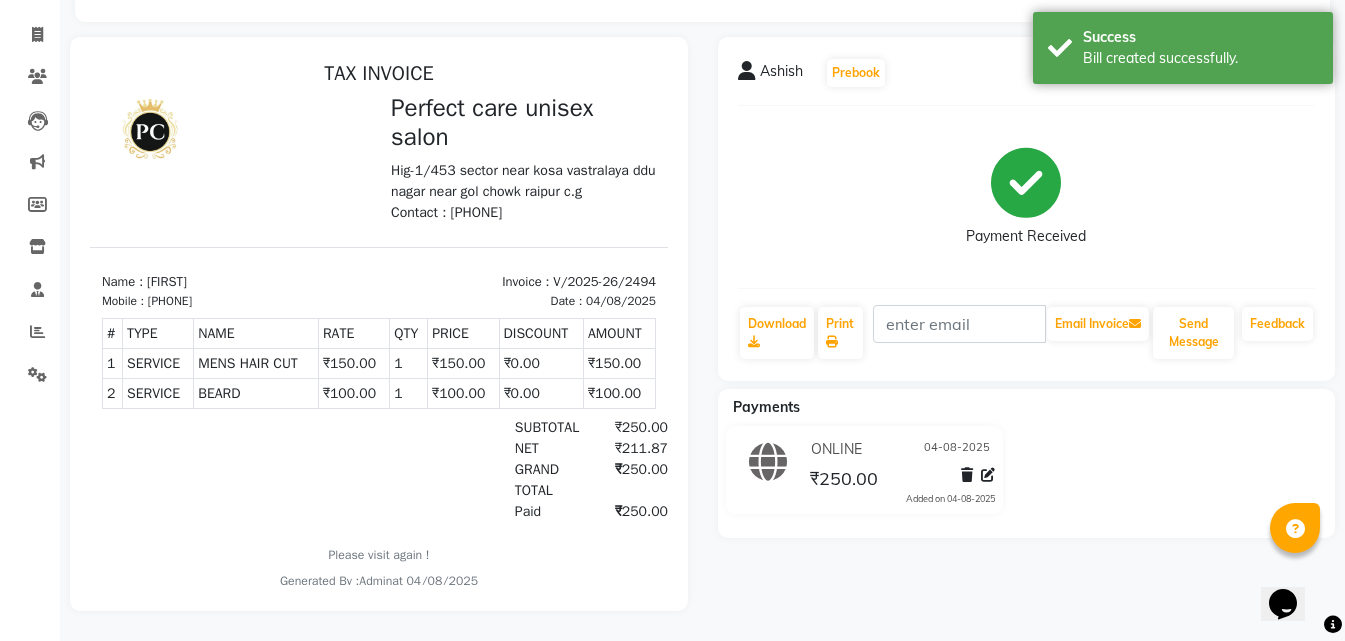 scroll, scrollTop: 0, scrollLeft: 0, axis: both 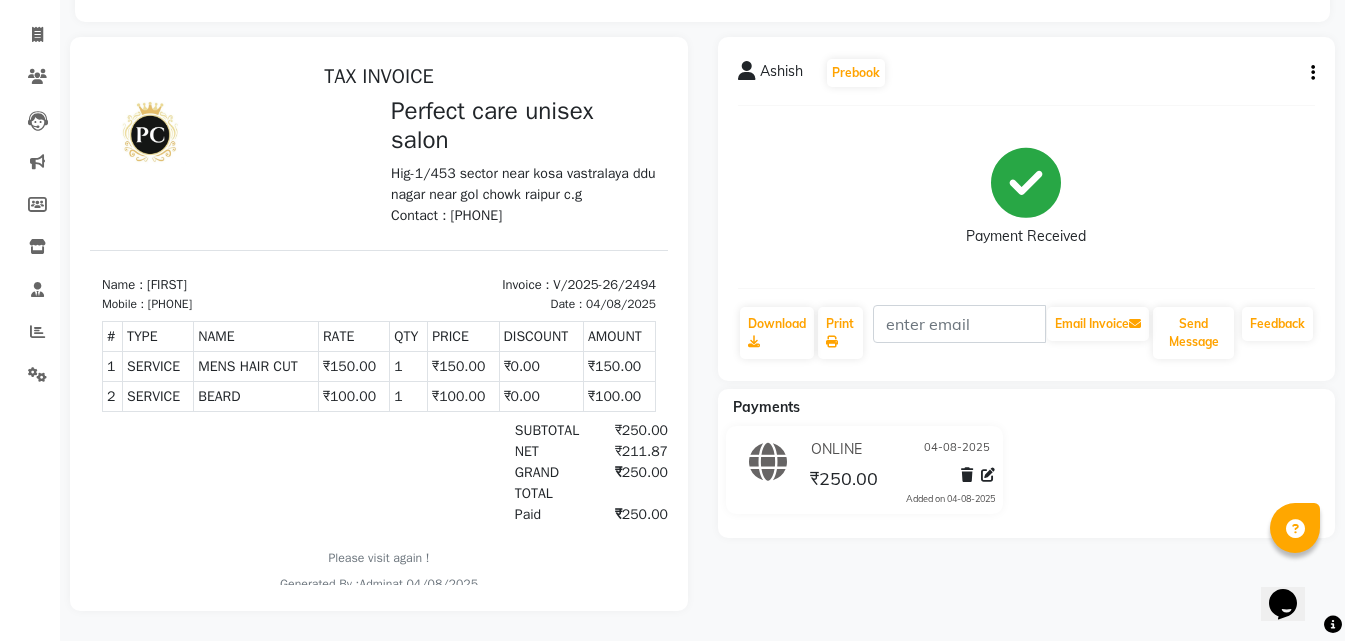 click on "Payment Received" 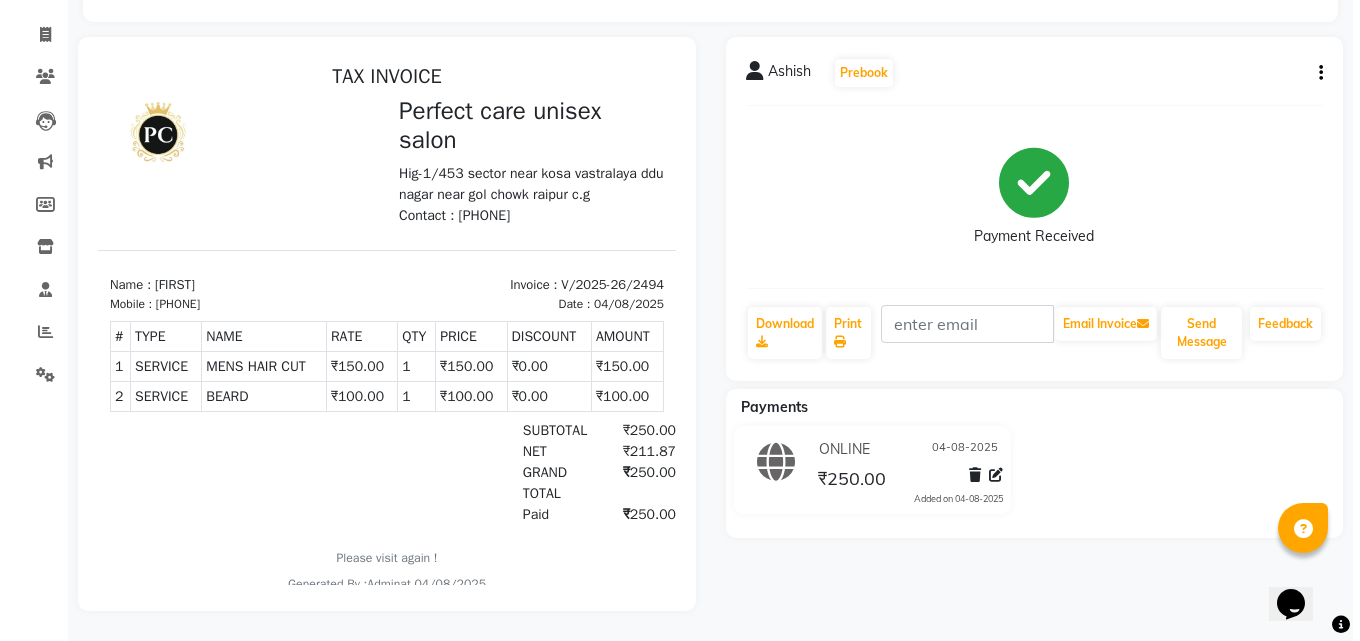 scroll, scrollTop: 0, scrollLeft: 0, axis: both 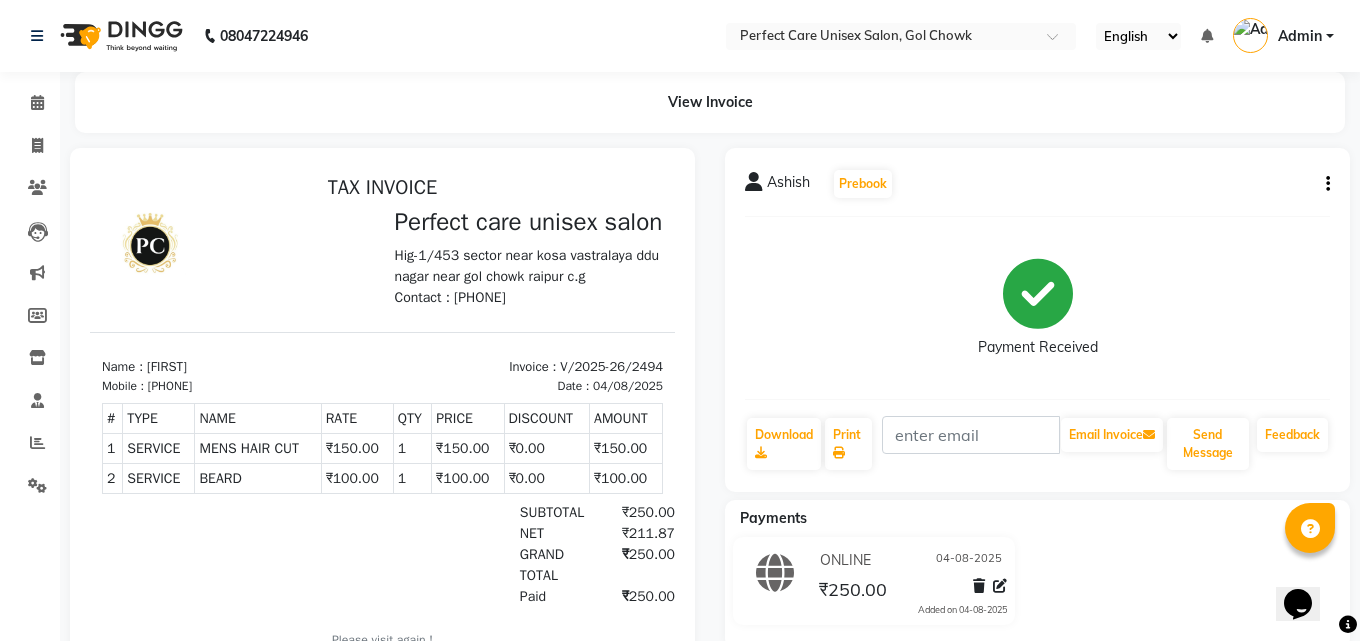 select on "4751" 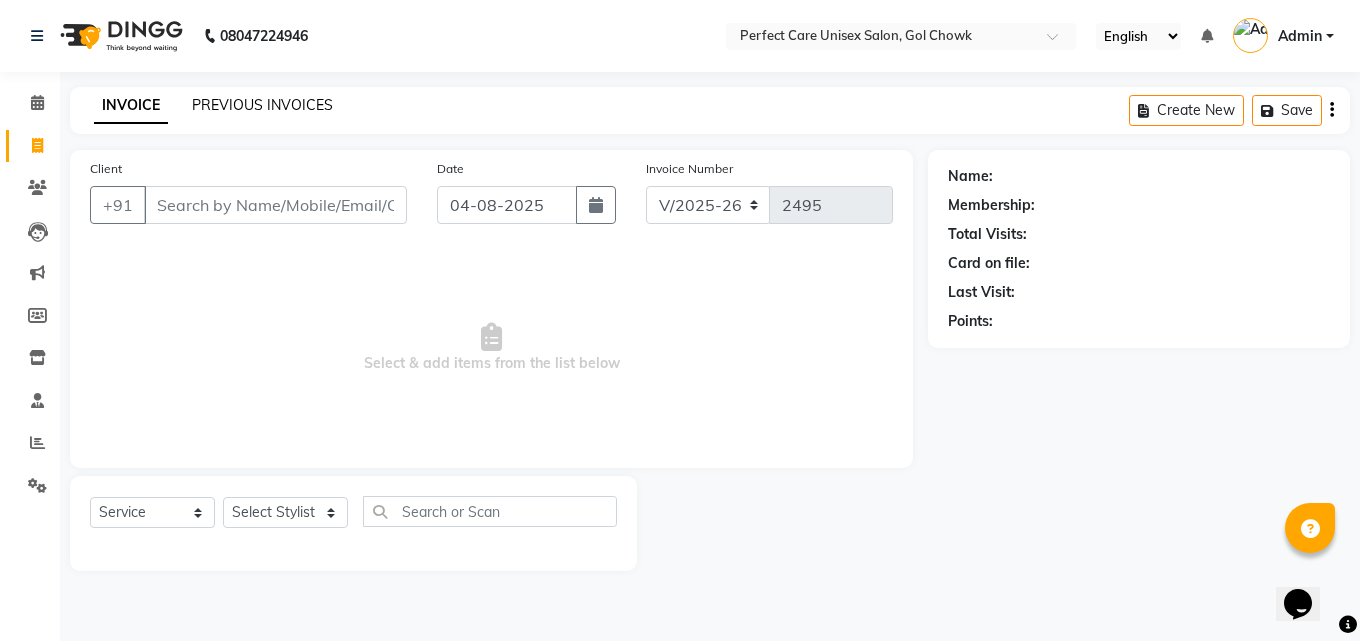 click on "PREVIOUS INVOICES" 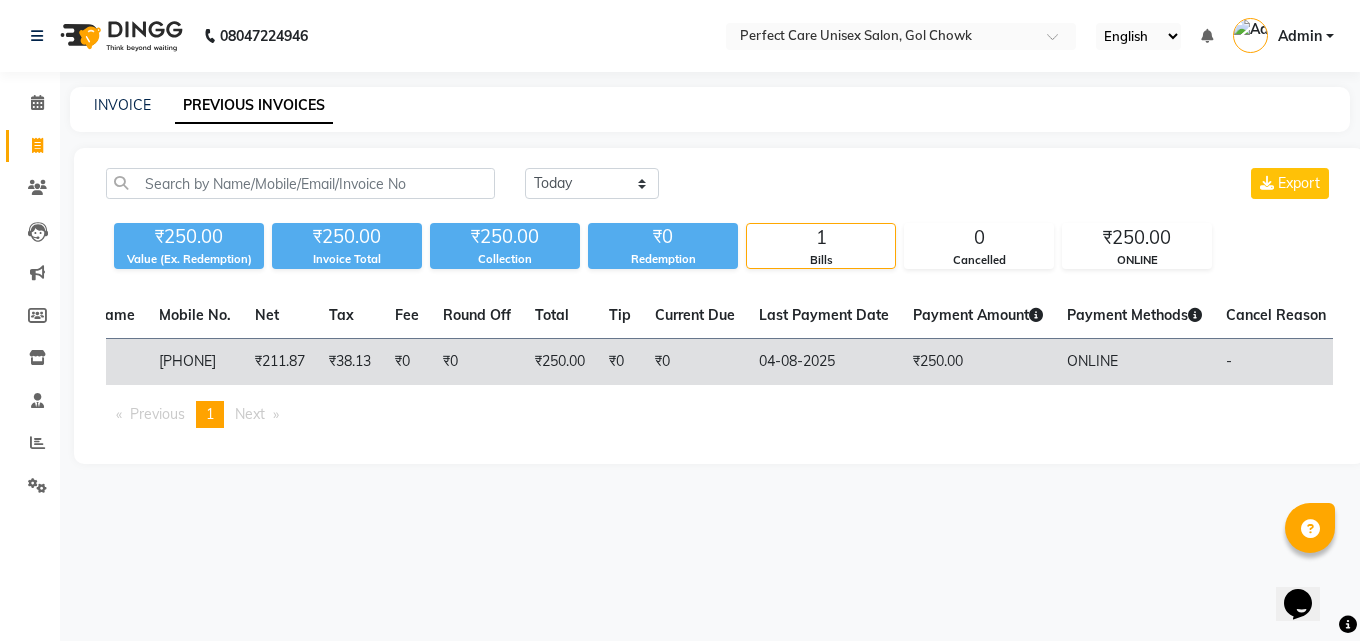 scroll, scrollTop: 0, scrollLeft: 386, axis: horizontal 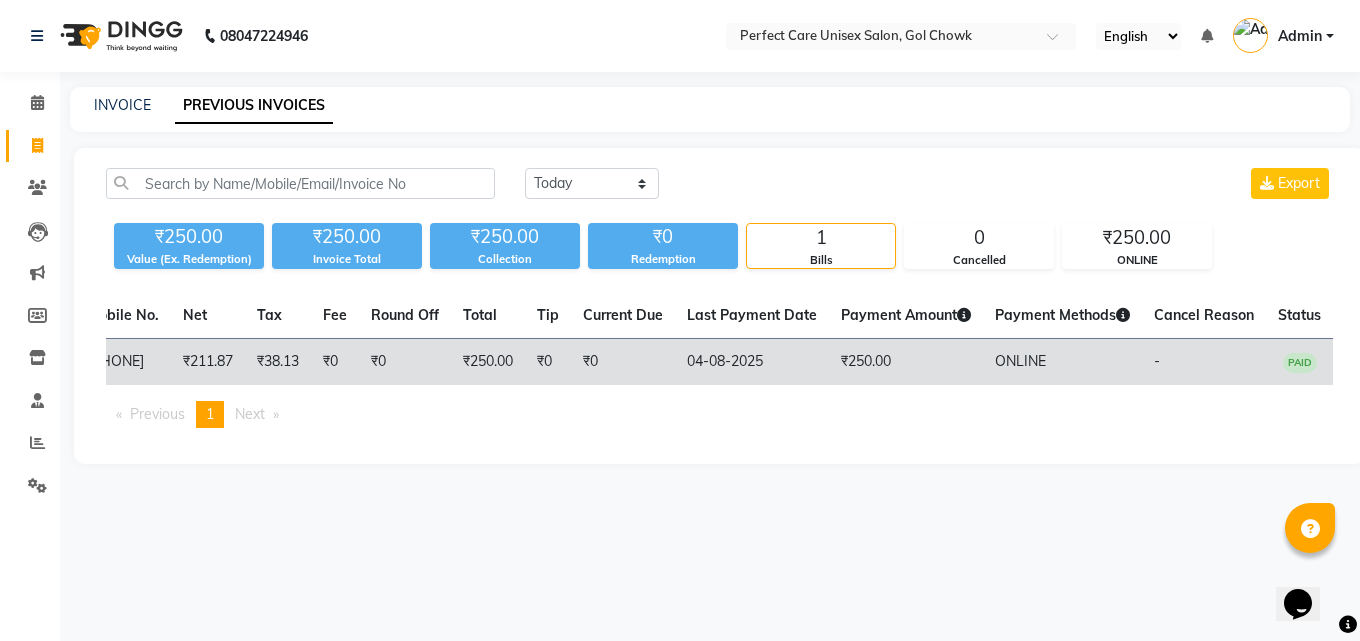 drag, startPoint x: 523, startPoint y: 360, endPoint x: 752, endPoint y: 377, distance: 229.63014 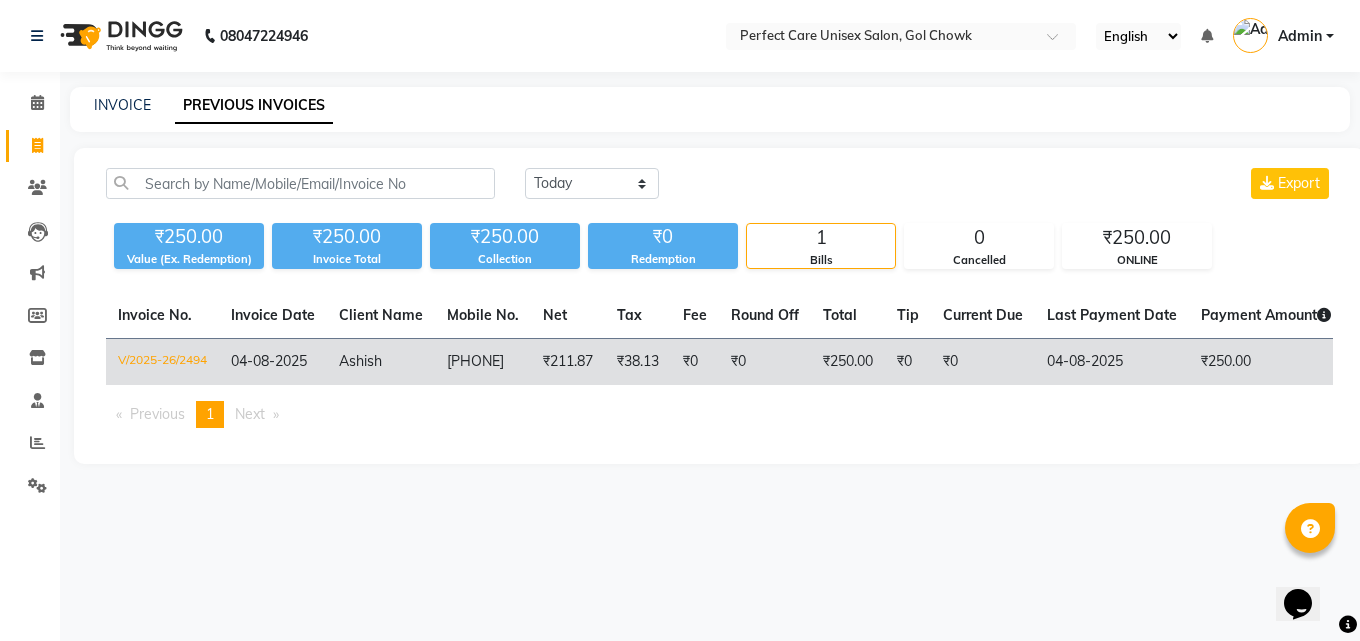 drag, startPoint x: 739, startPoint y: 360, endPoint x: 420, endPoint y: 341, distance: 319.56534 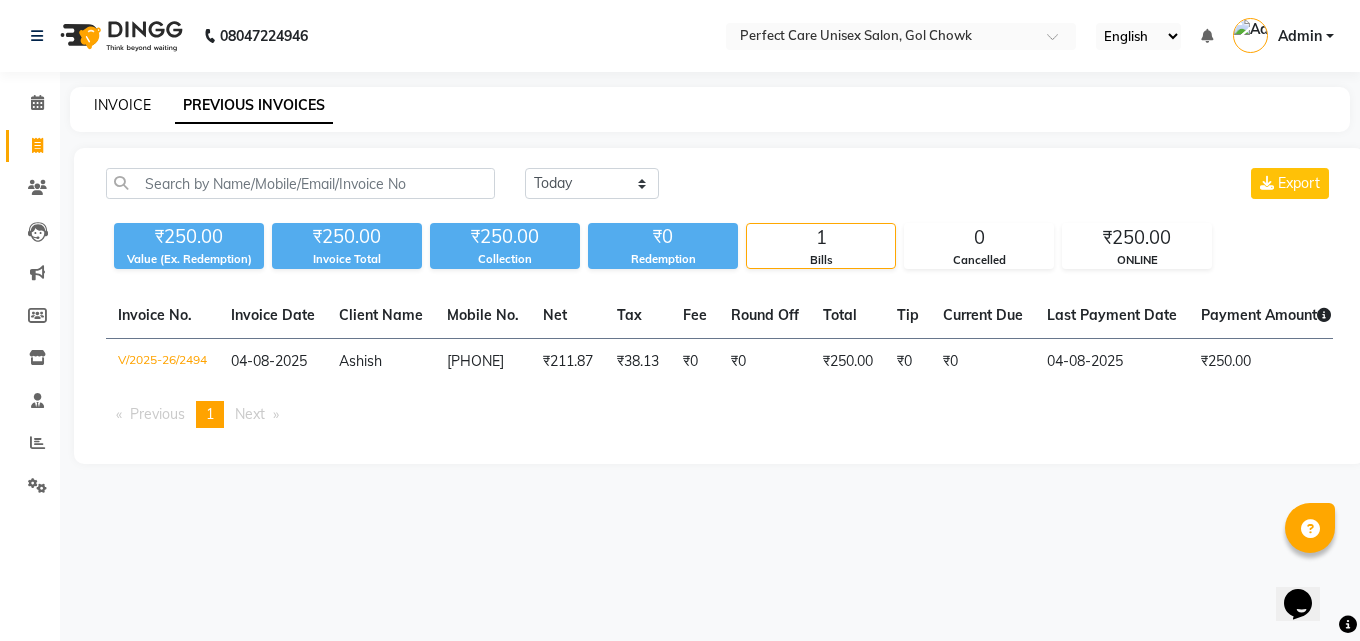 click on "INVOICE" 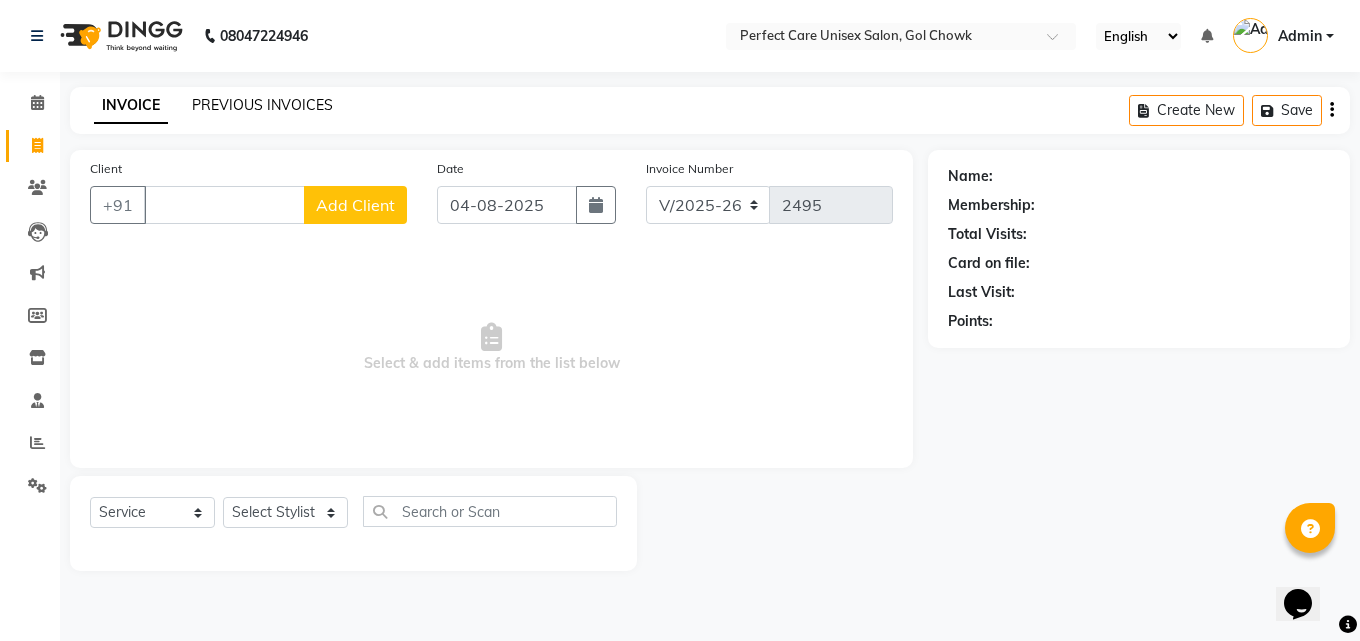 type 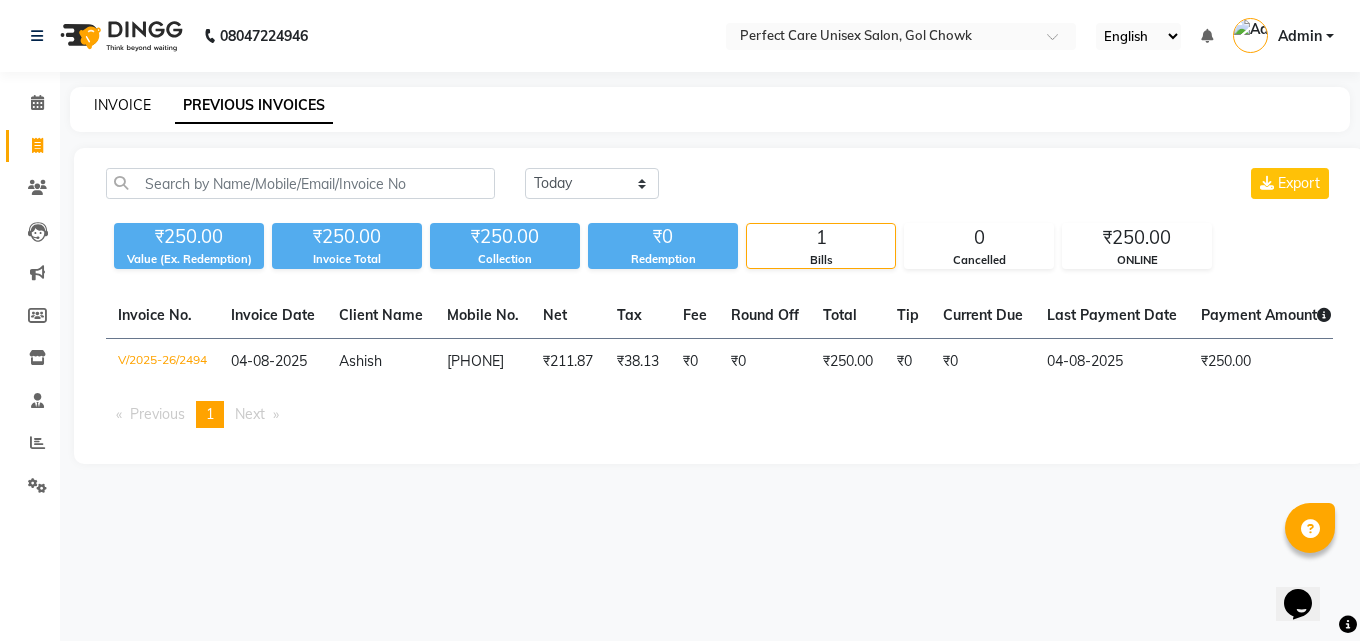 click on "INVOICE" 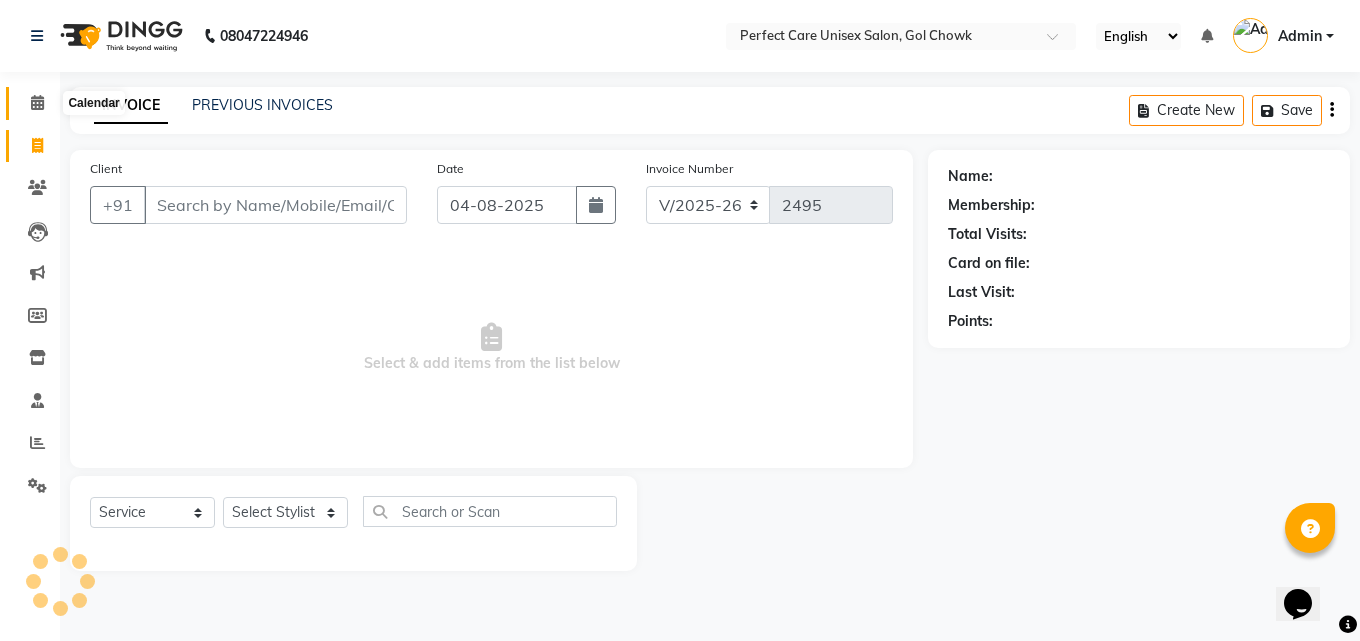 click 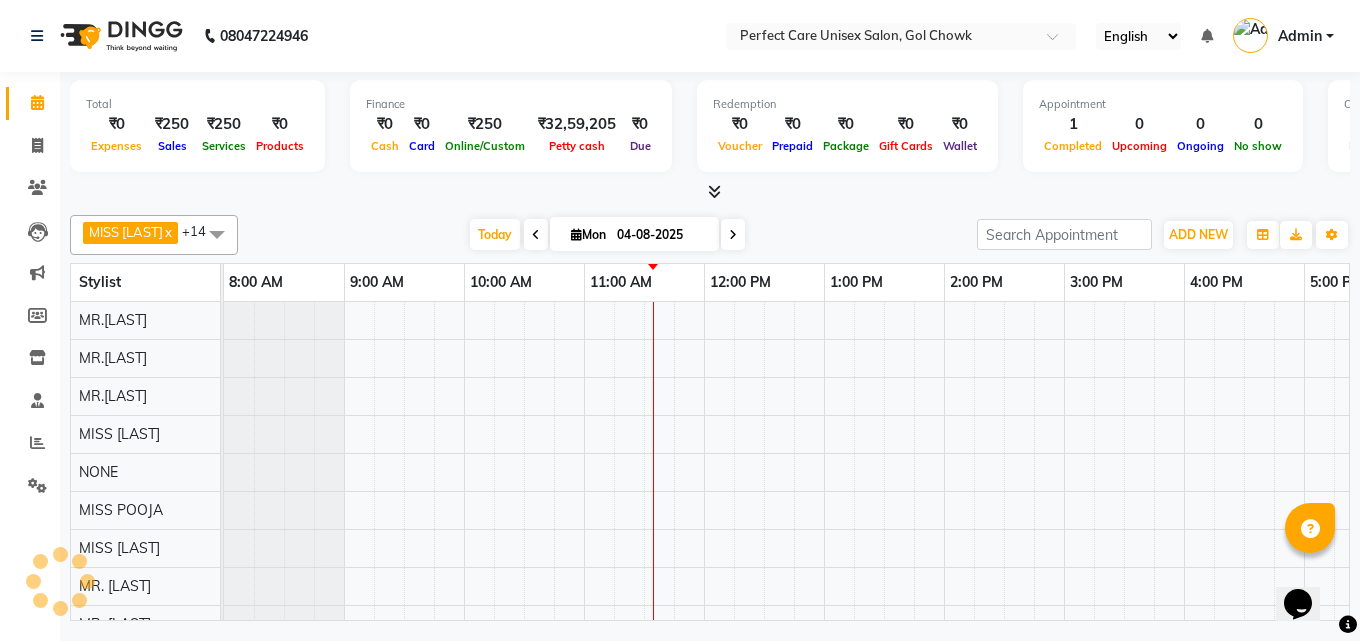 scroll, scrollTop: 0, scrollLeft: 0, axis: both 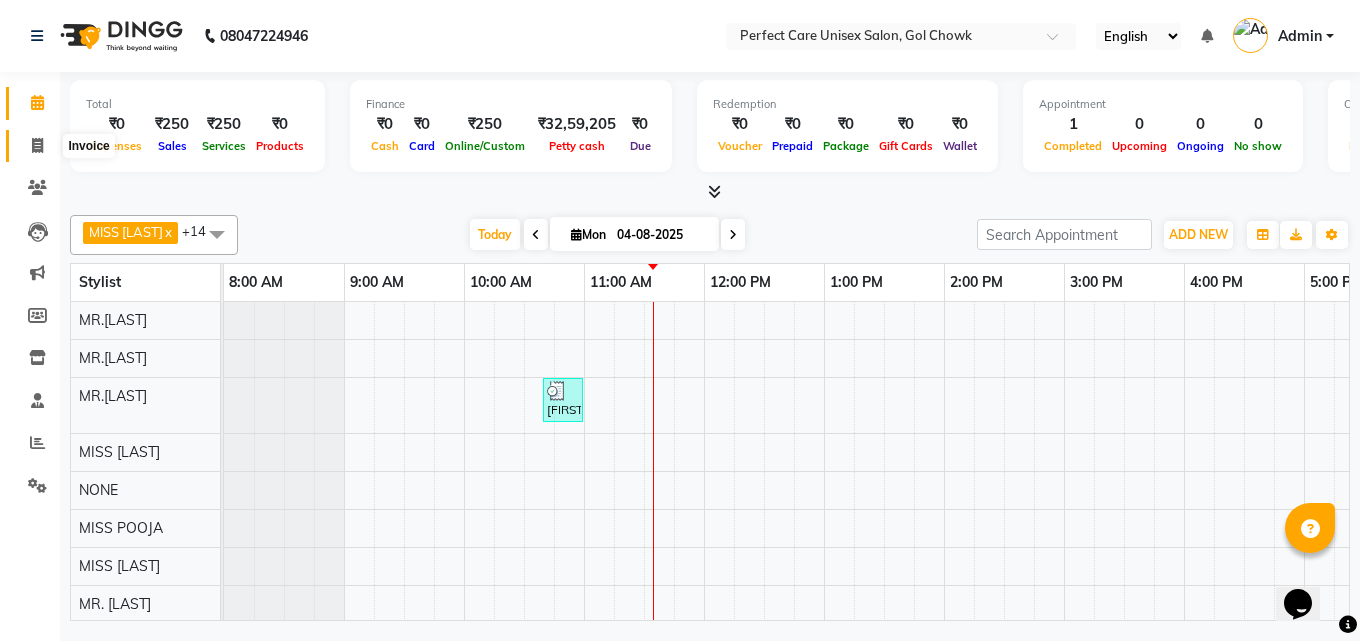 click 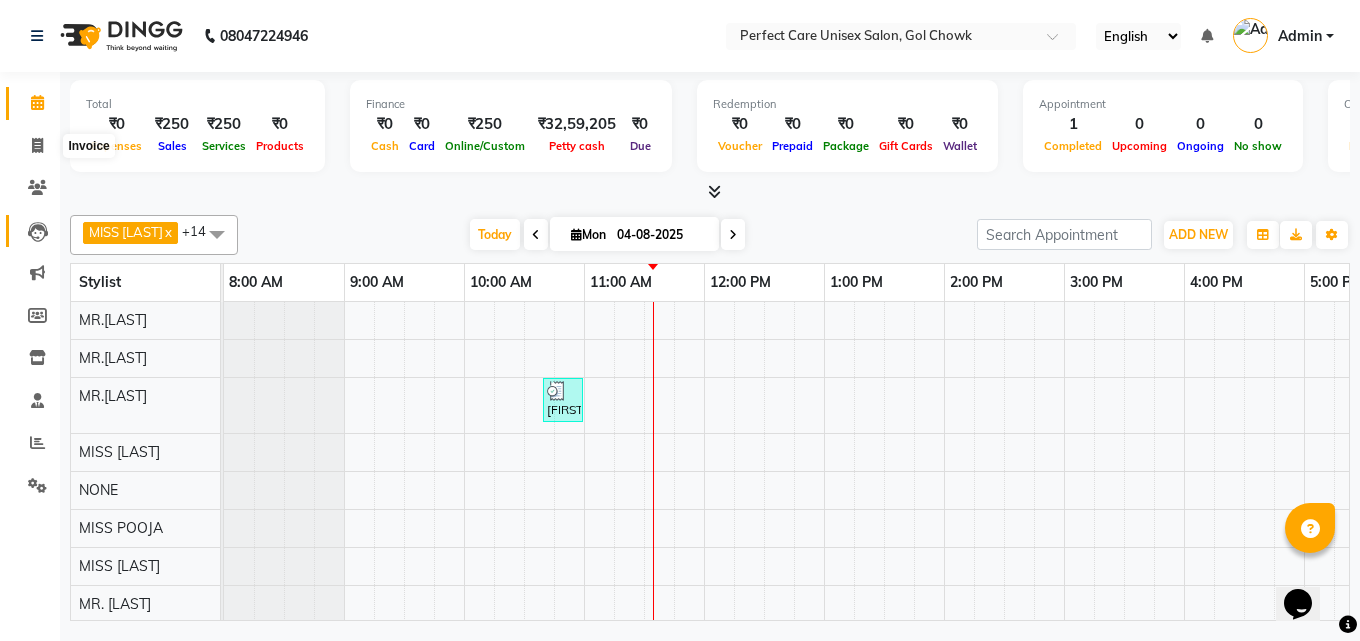 select on "4751" 